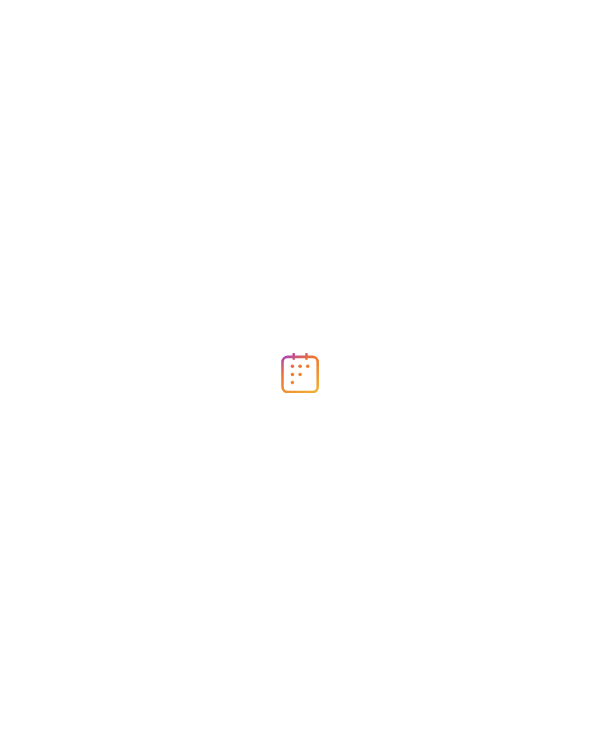 scroll, scrollTop: 0, scrollLeft: 0, axis: both 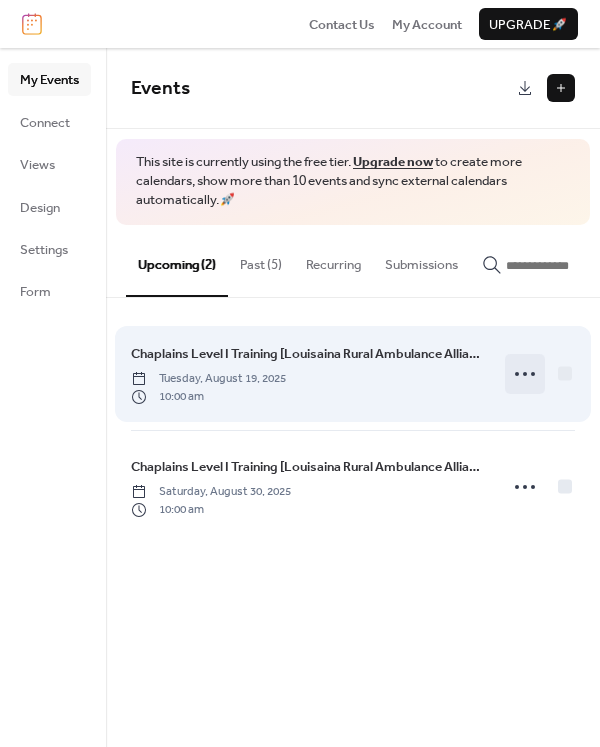 click 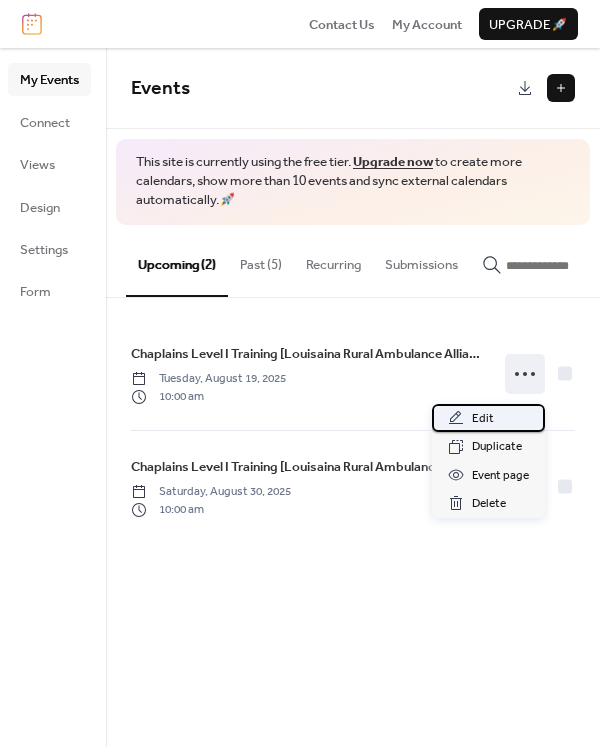 click on "Edit" at bounding box center [488, 418] 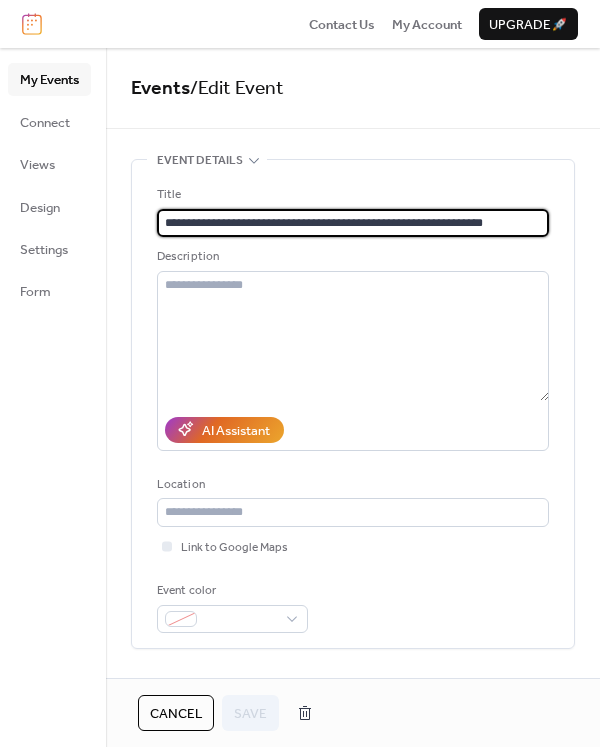 click on "**********" at bounding box center [353, 223] 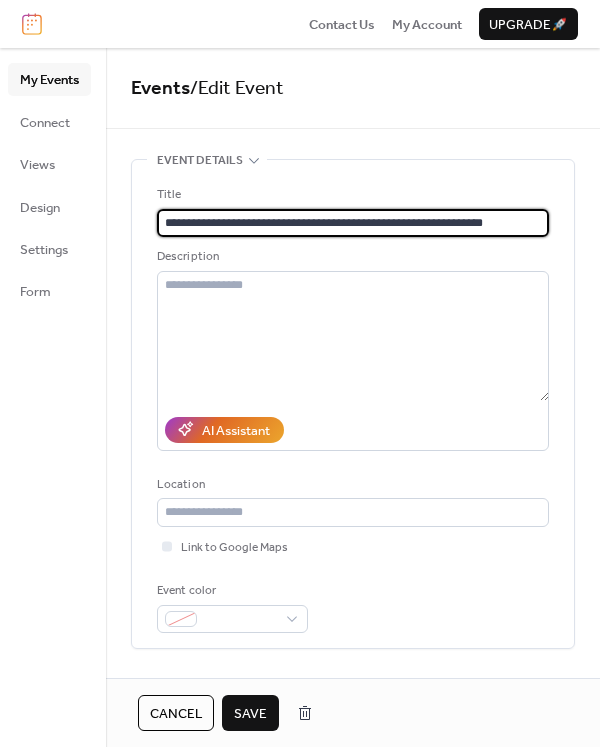type on "**********" 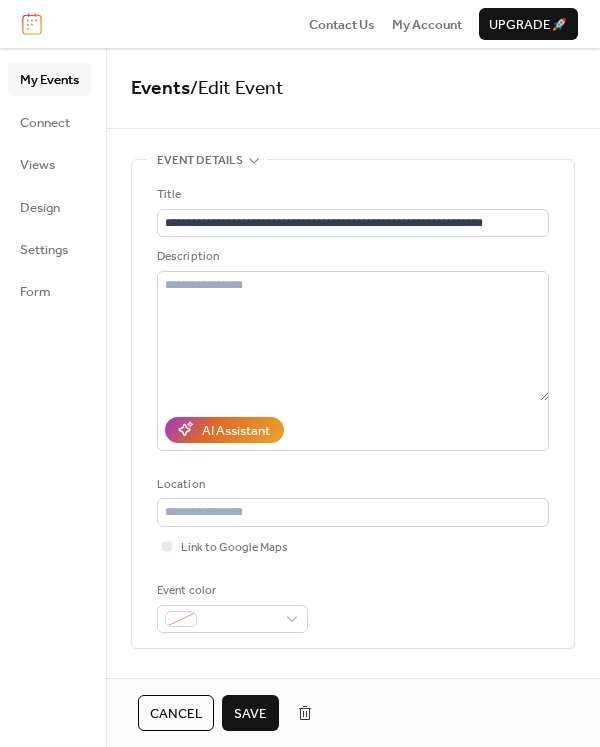 click on "Save" at bounding box center (250, 714) 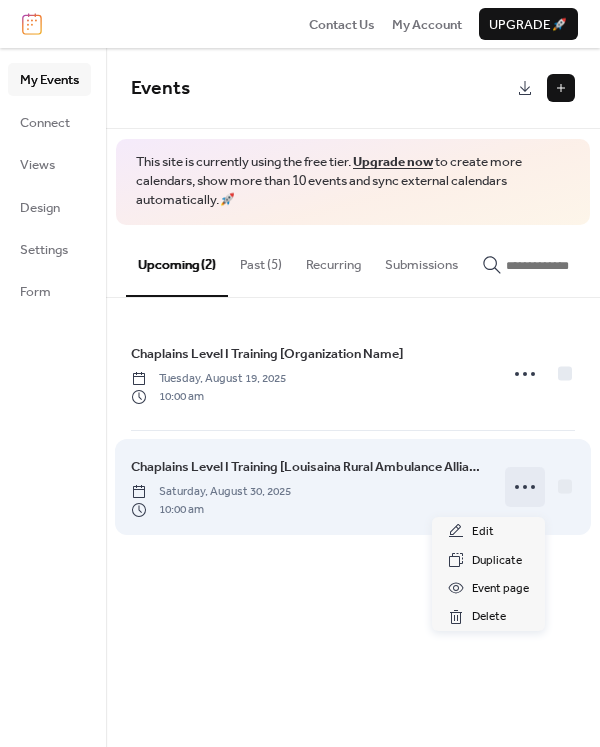 click 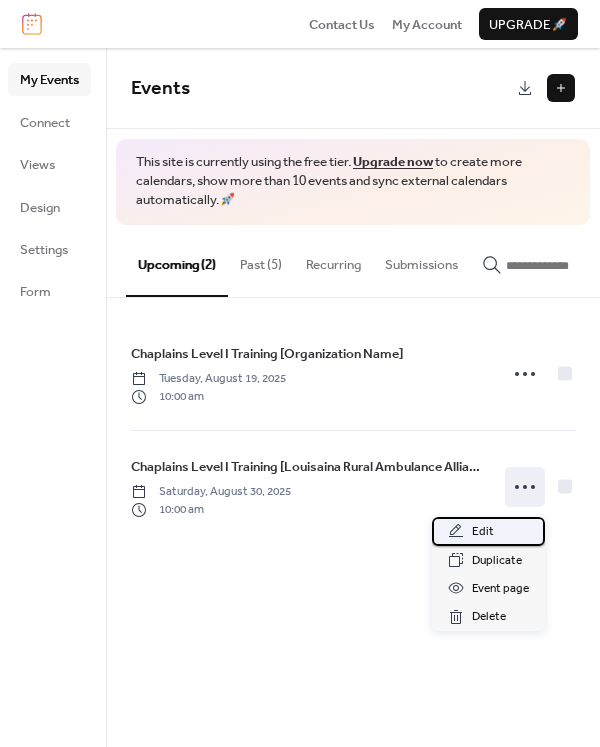 click on "Edit" at bounding box center [483, 532] 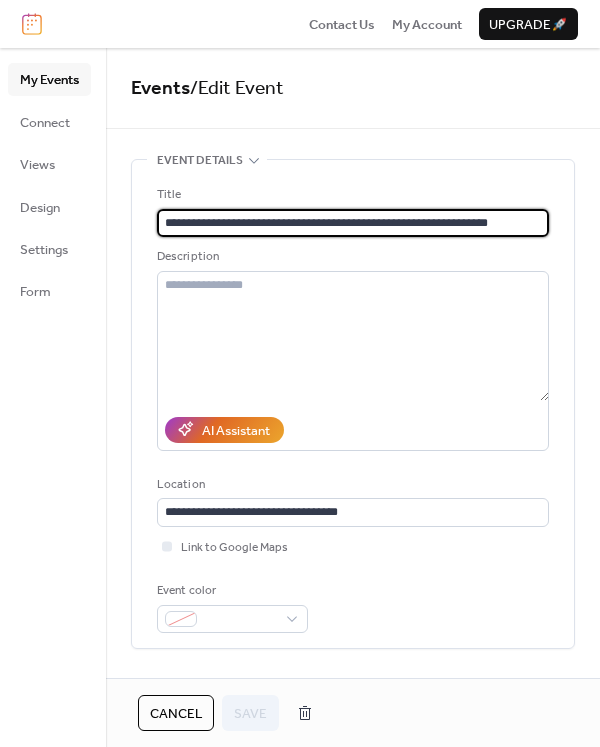 click on "**********" at bounding box center (353, 223) 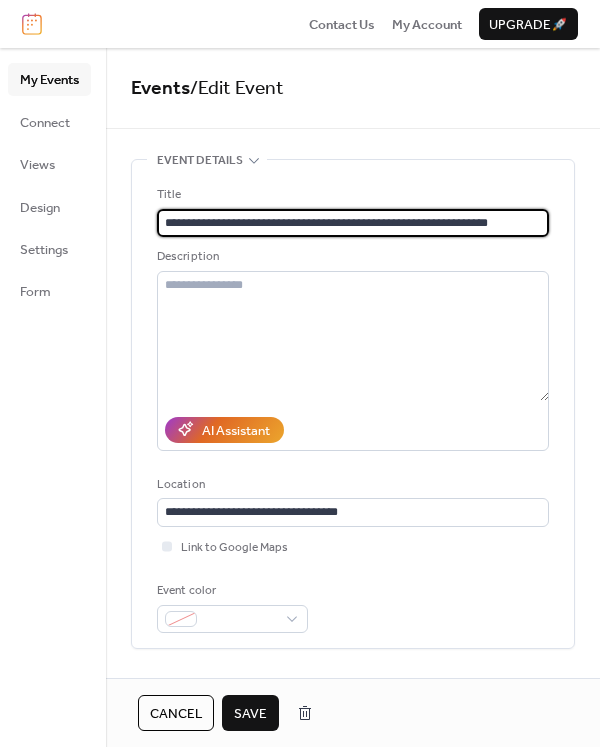 type on "**********" 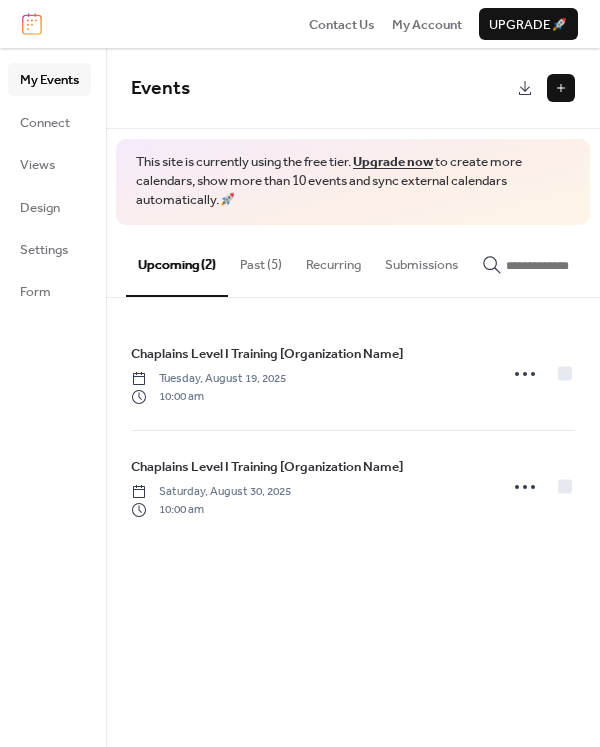 click at bounding box center (561, 88) 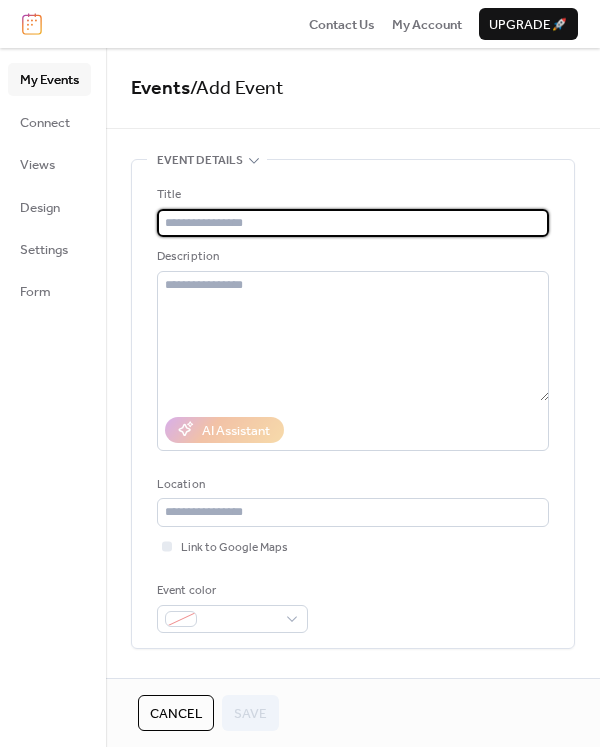 click at bounding box center (353, 223) 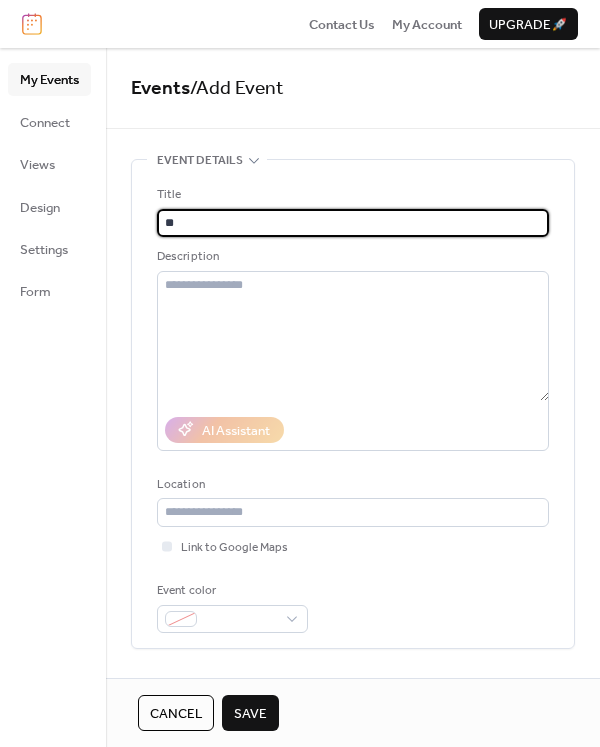 type on "*" 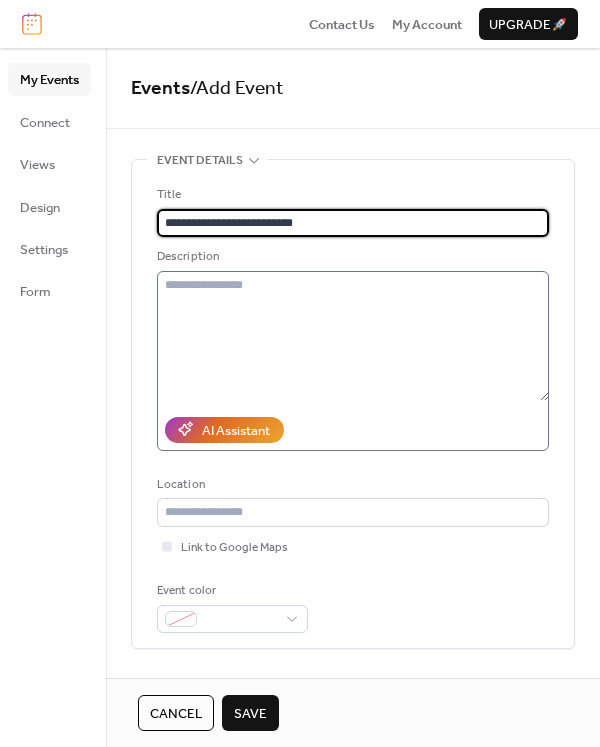 type on "**********" 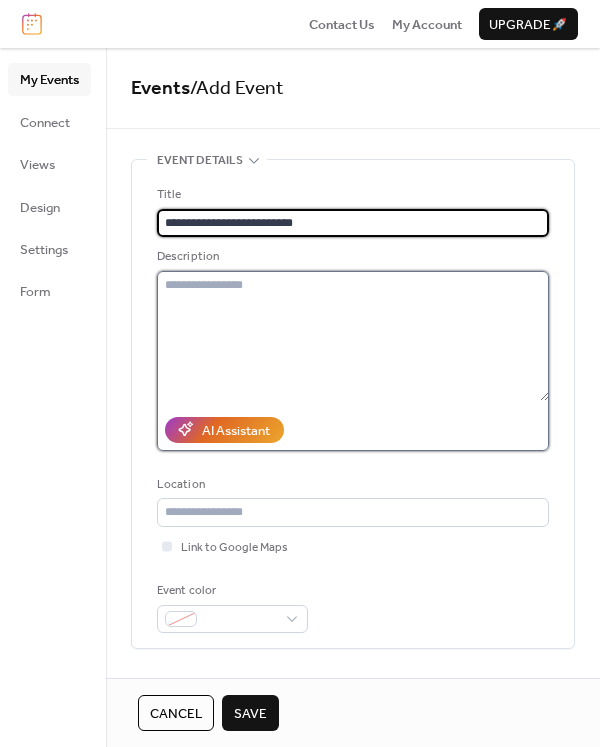 click at bounding box center (353, 336) 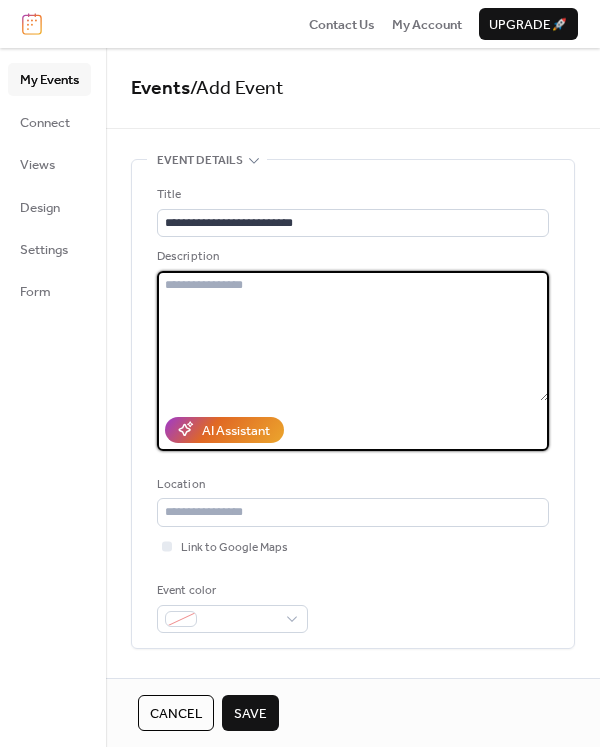 scroll, scrollTop: 267, scrollLeft: 0, axis: vertical 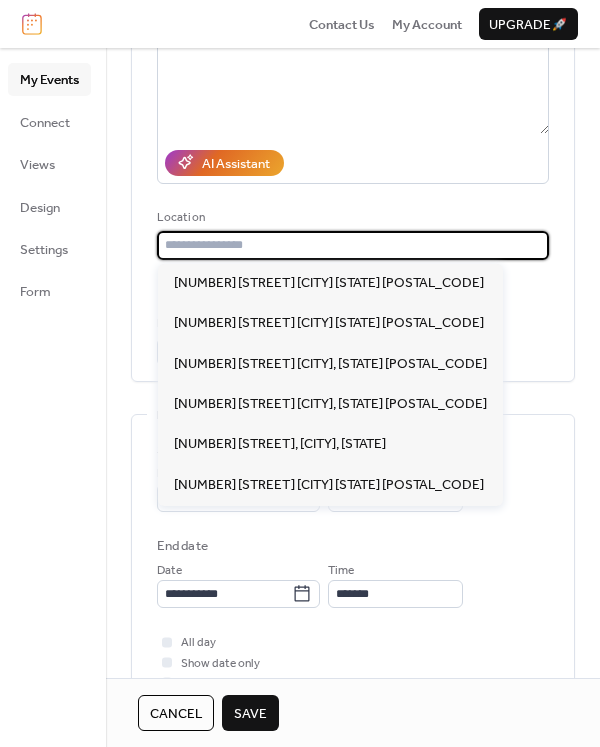 click at bounding box center [353, 245] 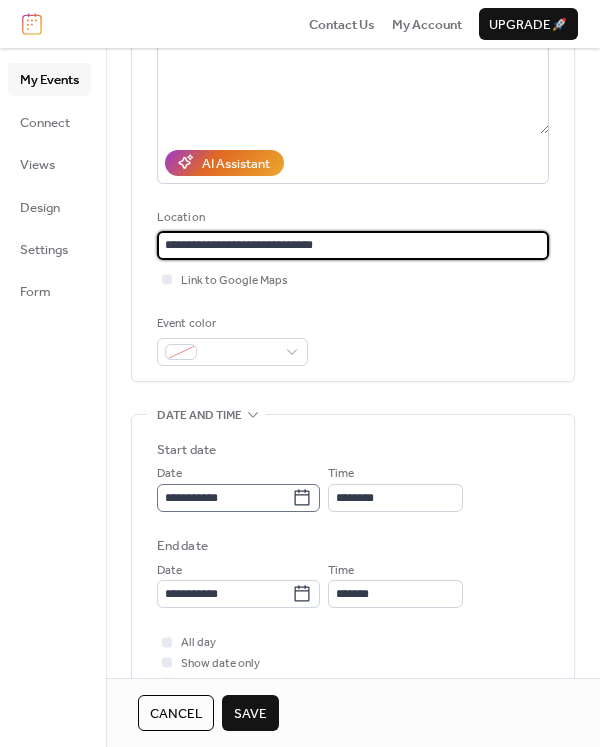 type on "**********" 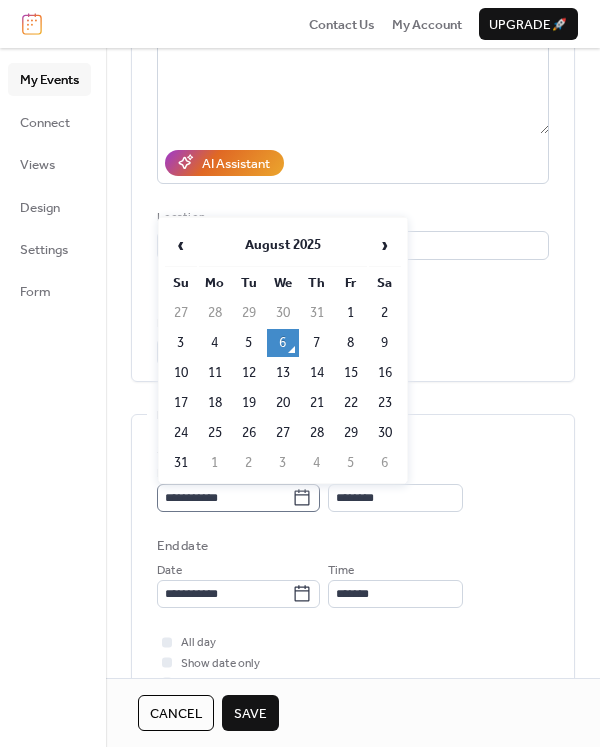 click 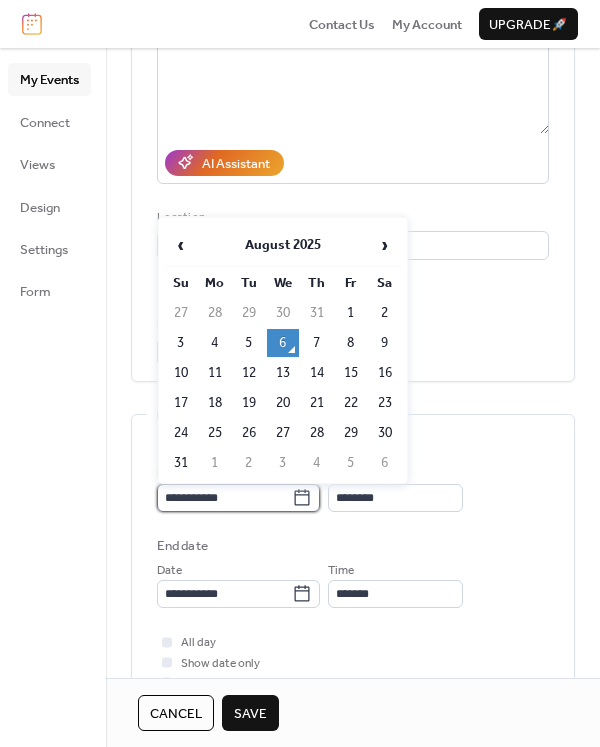 click on "**********" at bounding box center (224, 498) 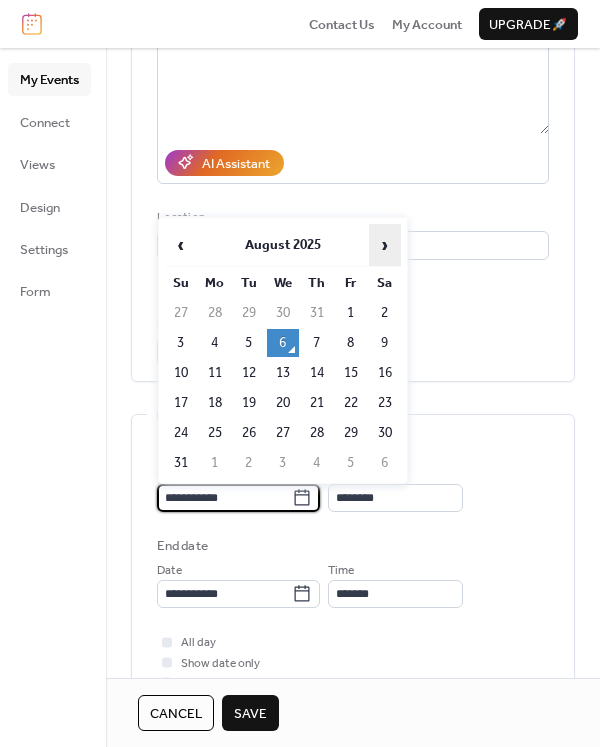 click on "›" at bounding box center (385, 245) 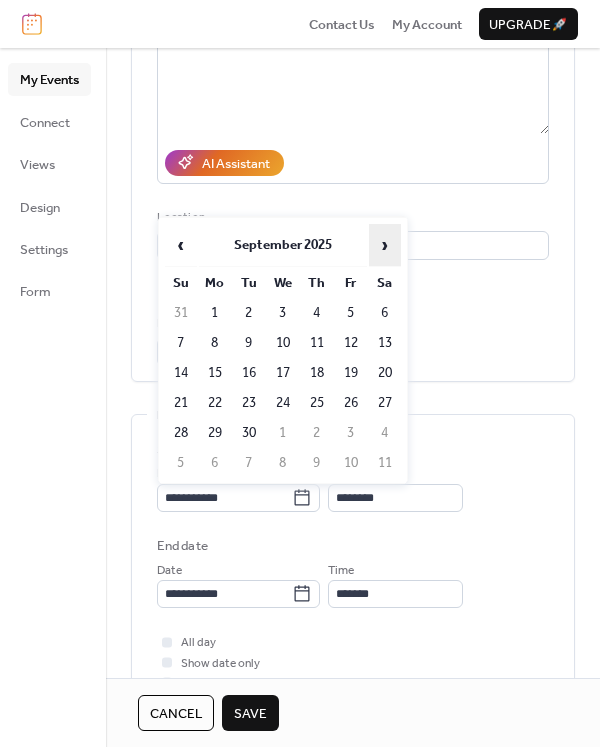 click on "›" at bounding box center [385, 245] 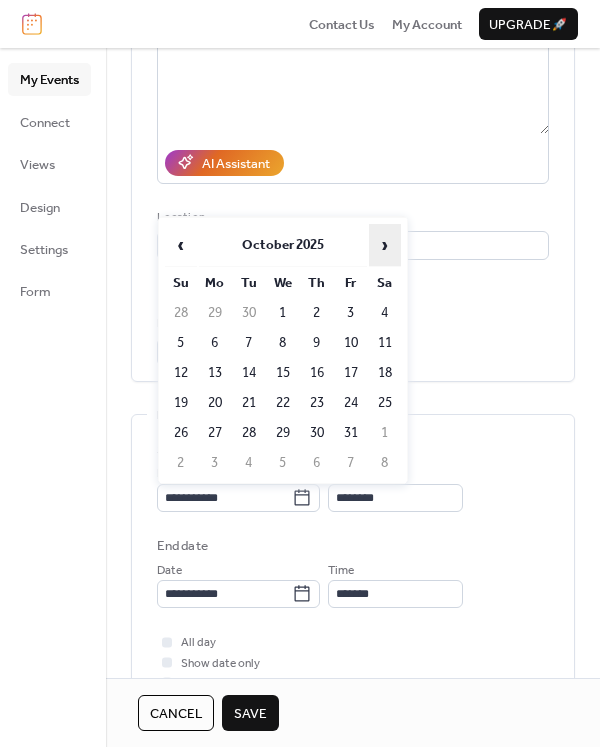 click on "›" at bounding box center [385, 245] 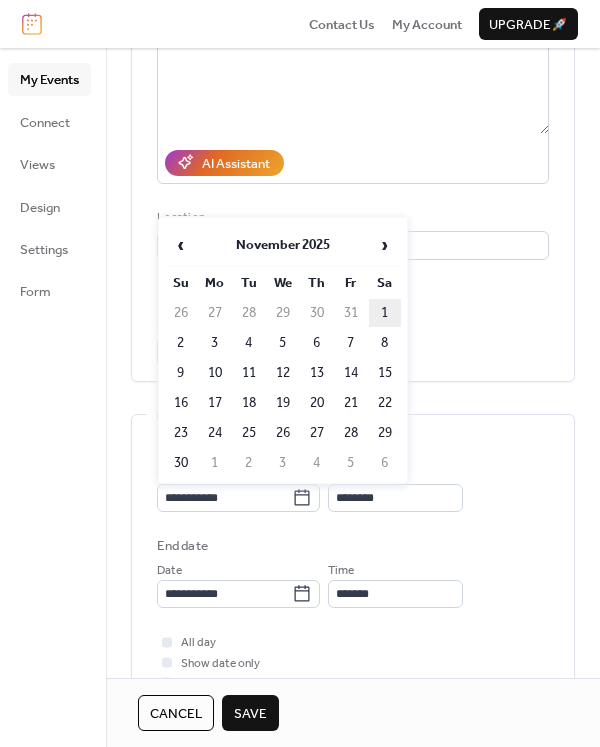click on "1" at bounding box center (385, 313) 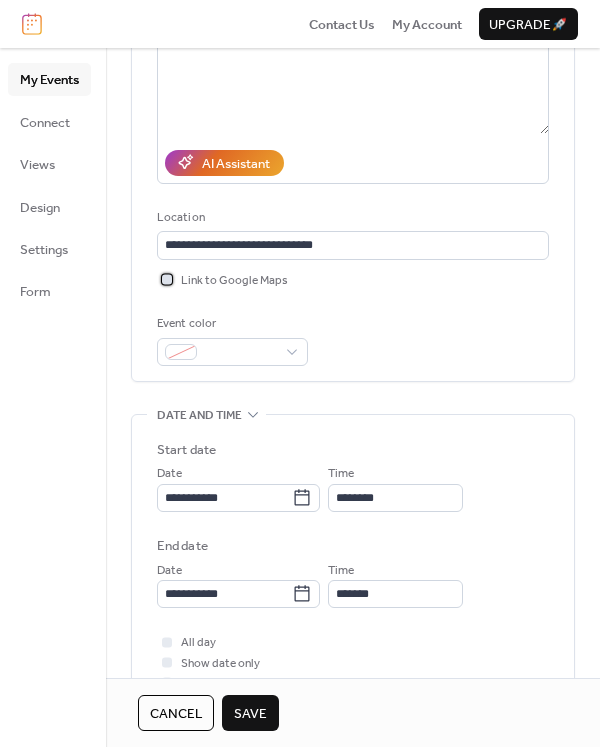click at bounding box center (167, 279) 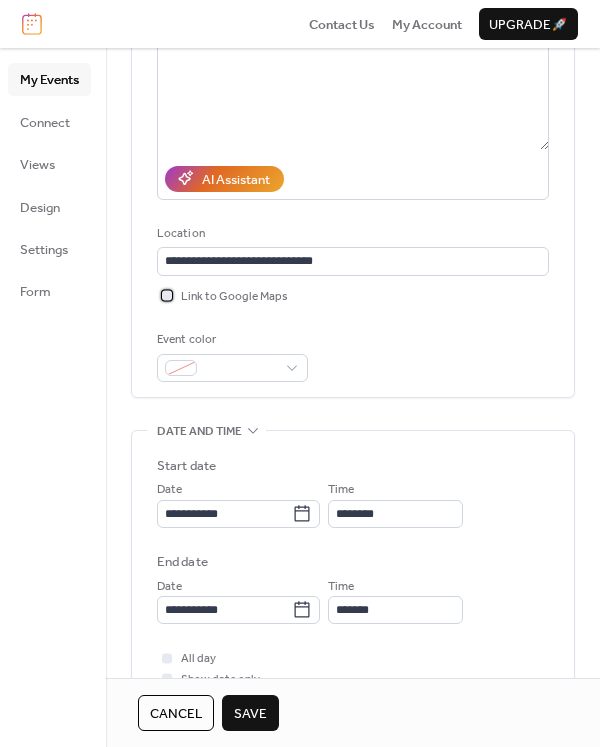 scroll, scrollTop: 0, scrollLeft: 0, axis: both 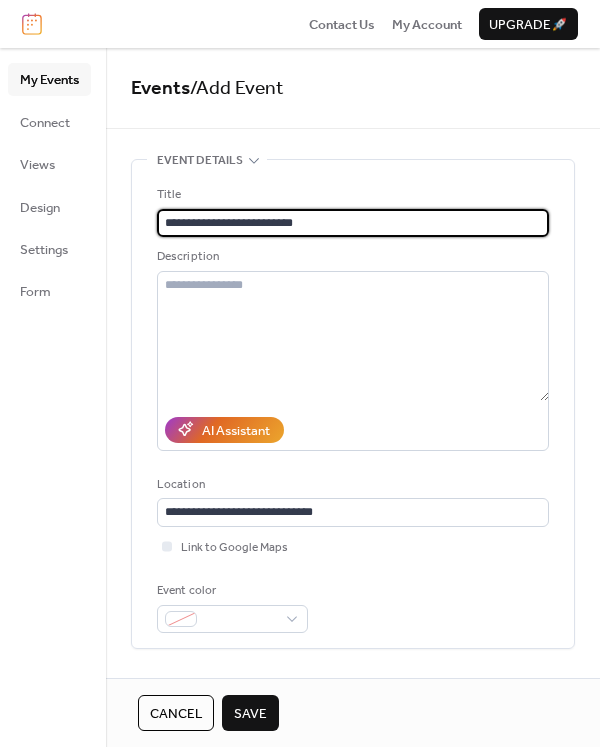 click on "**********" at bounding box center (353, 223) 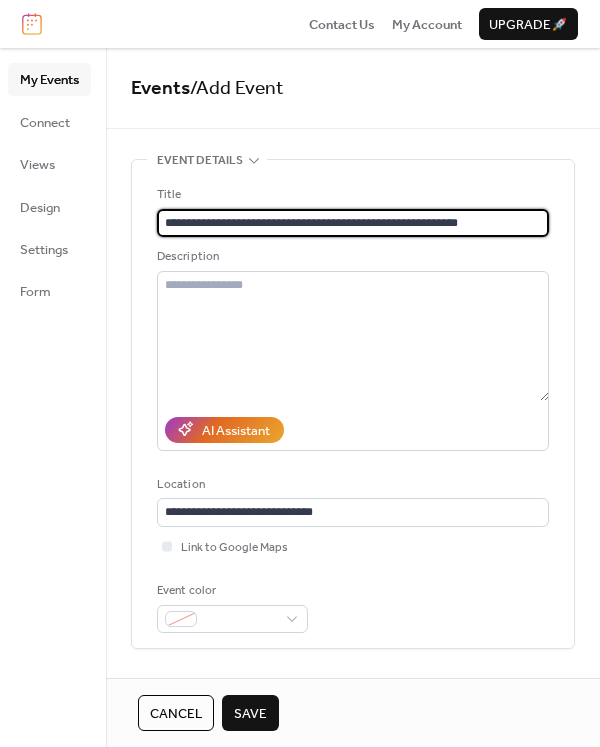 type on "**********" 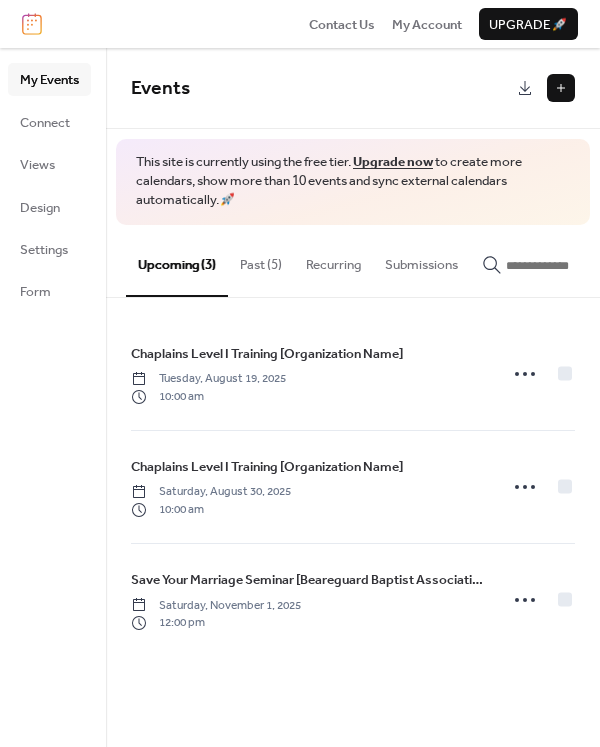 click at bounding box center (561, 88) 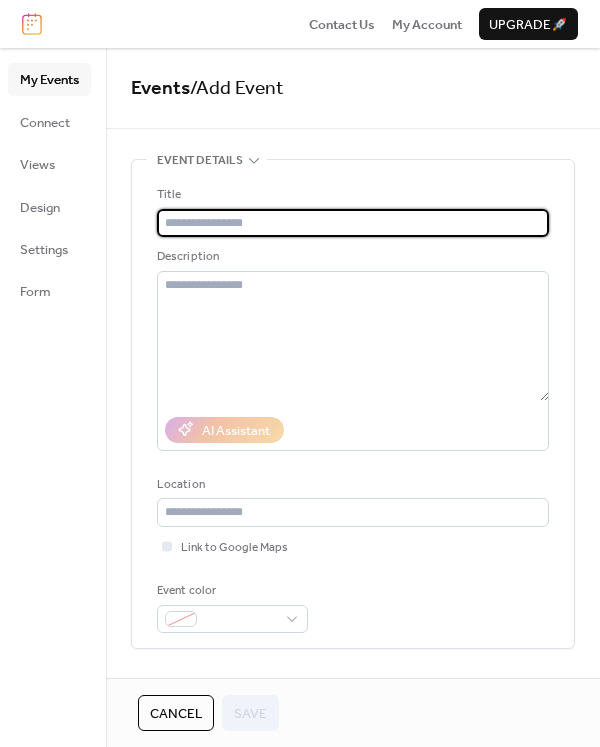 click at bounding box center [353, 223] 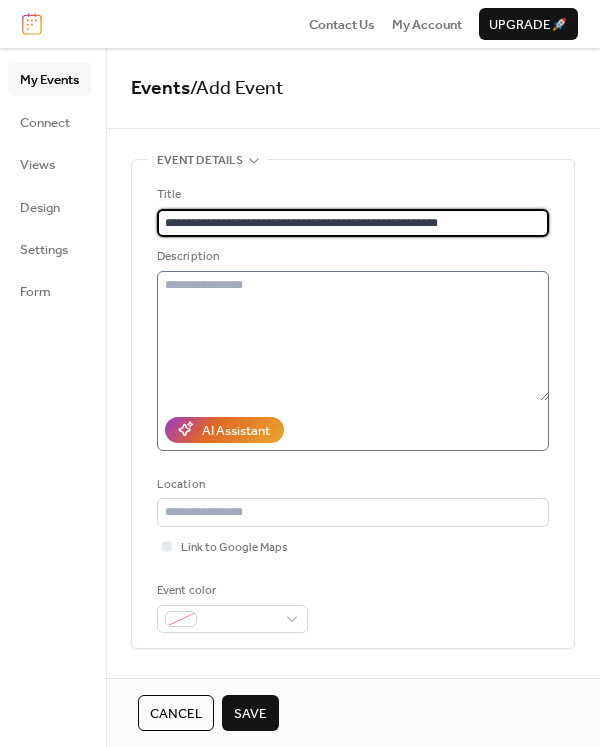 scroll, scrollTop: 267, scrollLeft: 0, axis: vertical 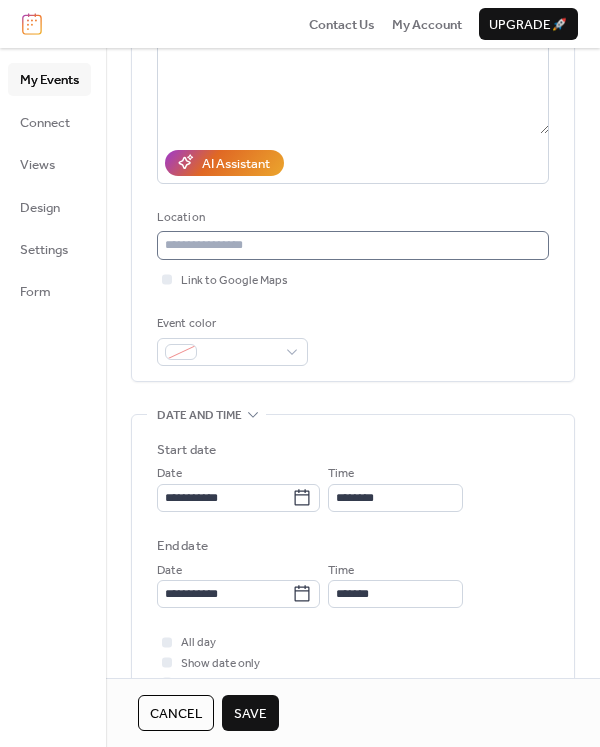 type on "**********" 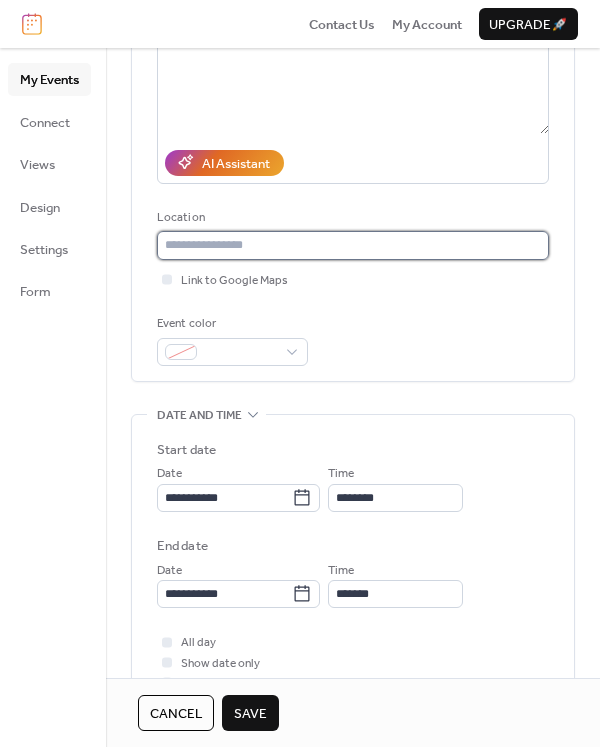 click at bounding box center (353, 245) 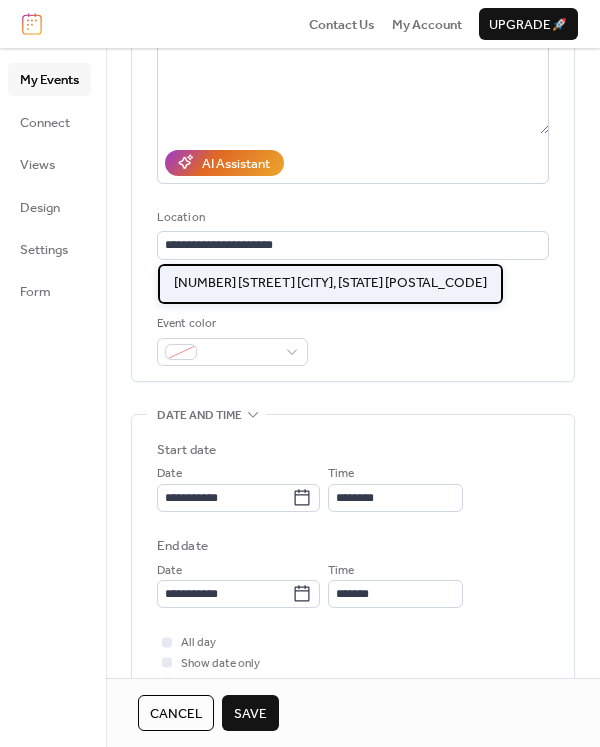 click on "516 Warren St DeRidder LA 70634" at bounding box center (330, 284) 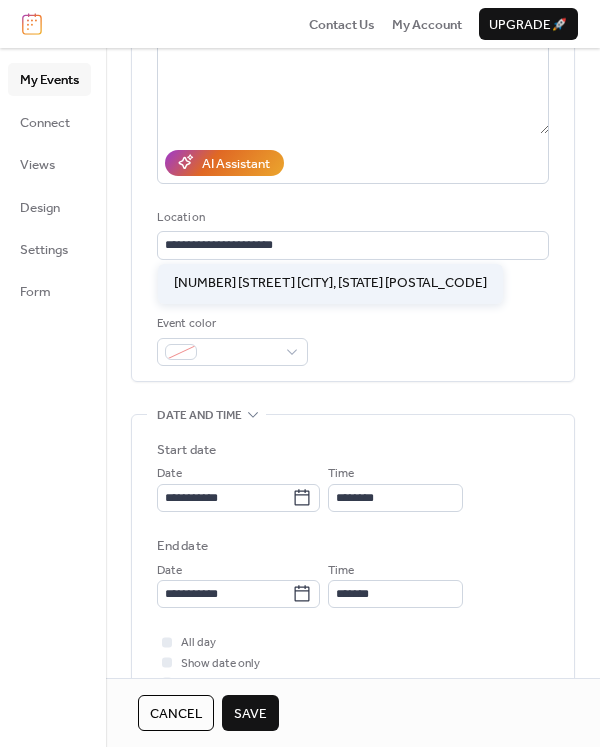 type on "**********" 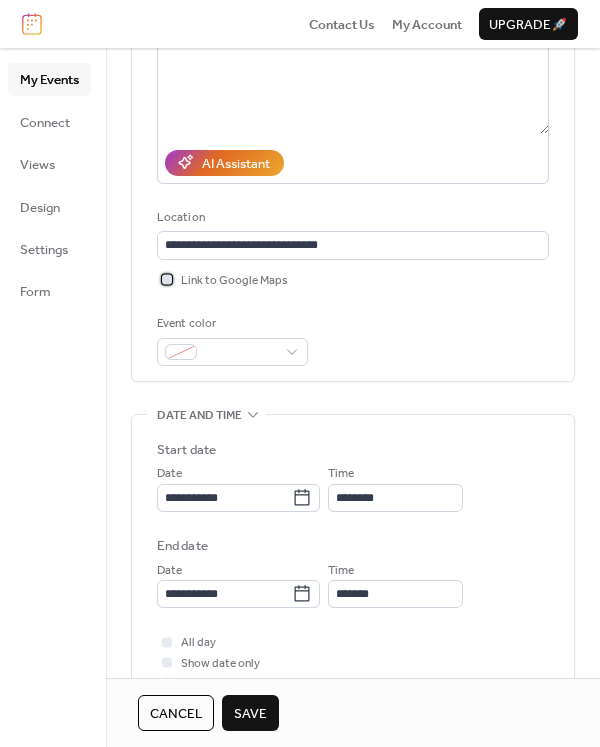 click at bounding box center [167, 279] 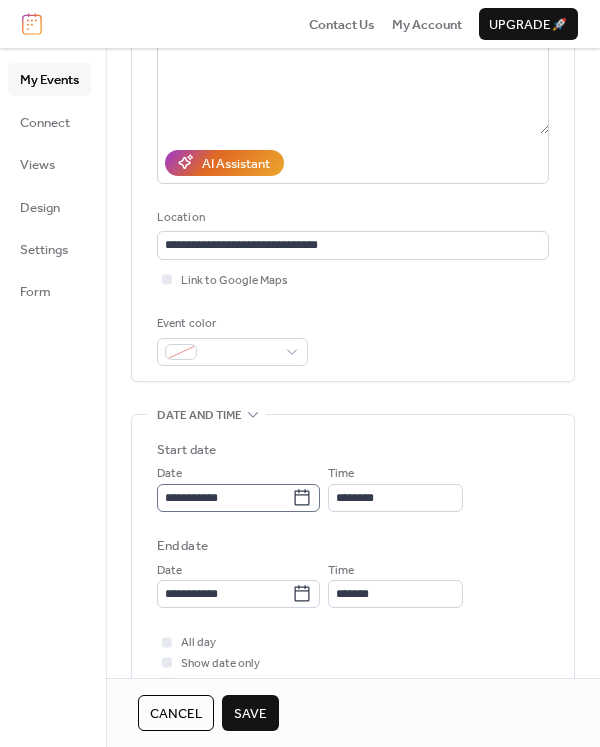 click 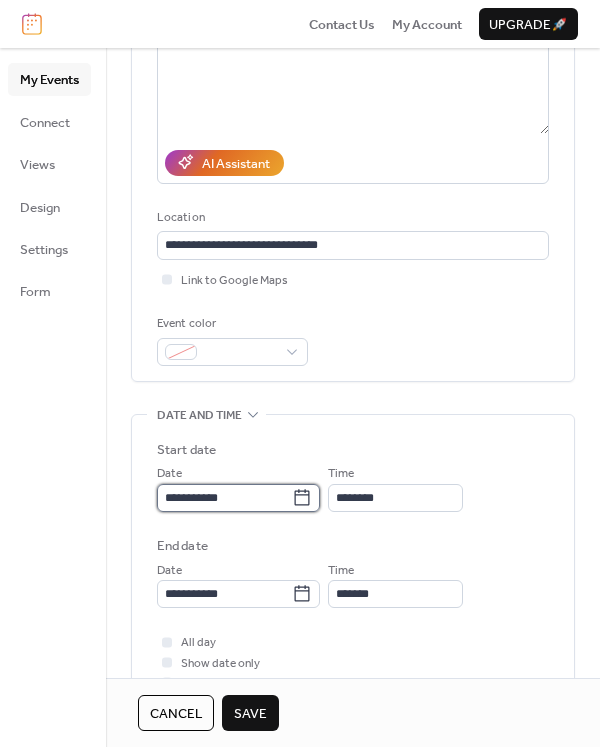 click on "**********" at bounding box center (224, 498) 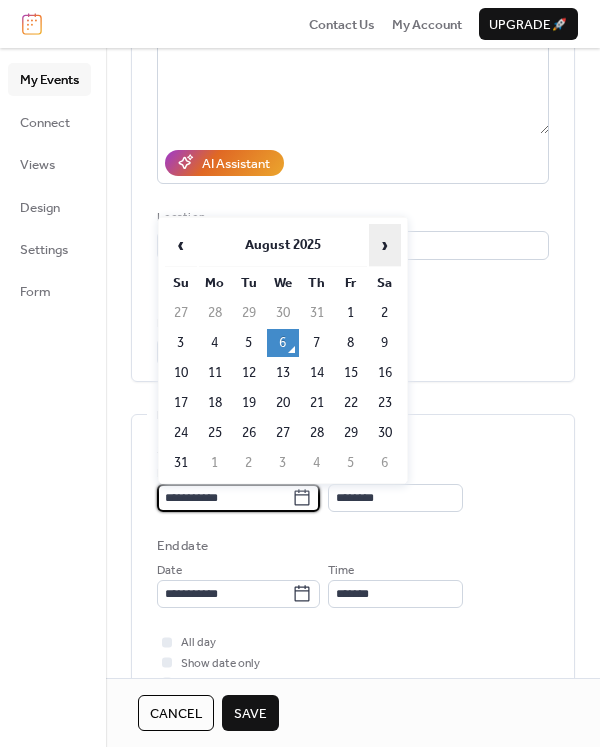 click on "›" at bounding box center (385, 245) 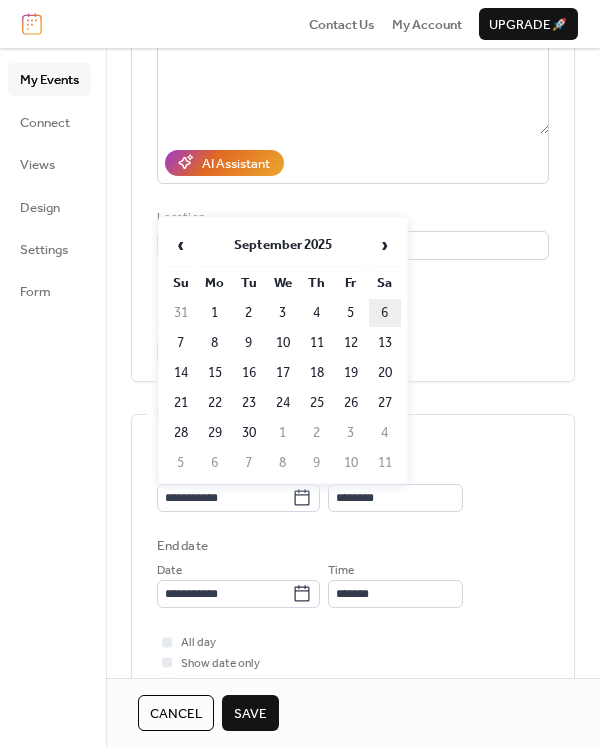 click on "6" at bounding box center [385, 313] 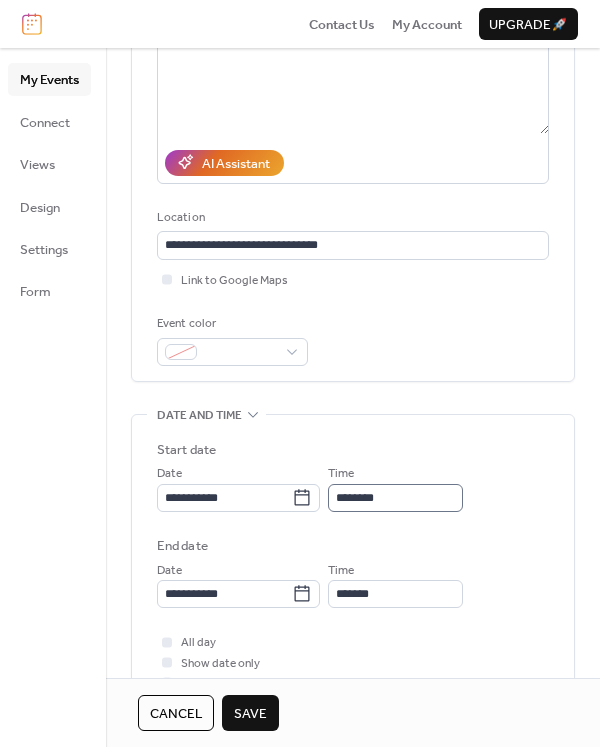 scroll, scrollTop: 1, scrollLeft: 0, axis: vertical 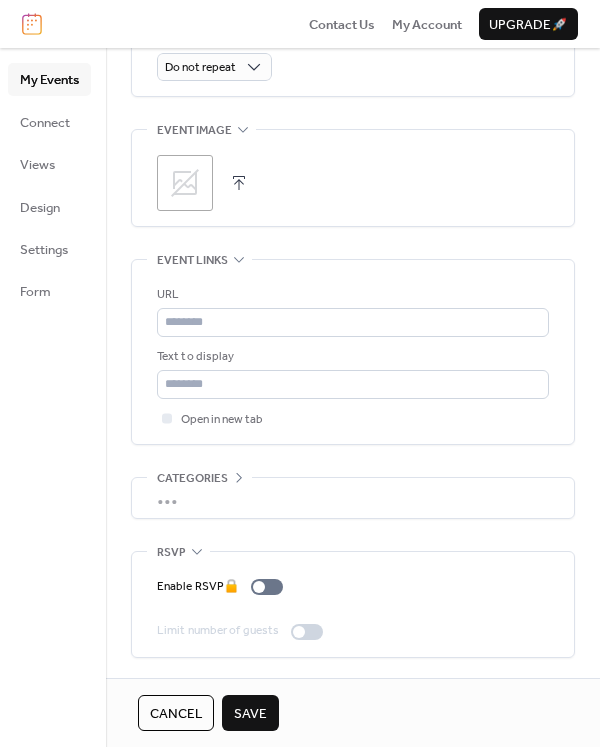 click on "Save" at bounding box center (250, 713) 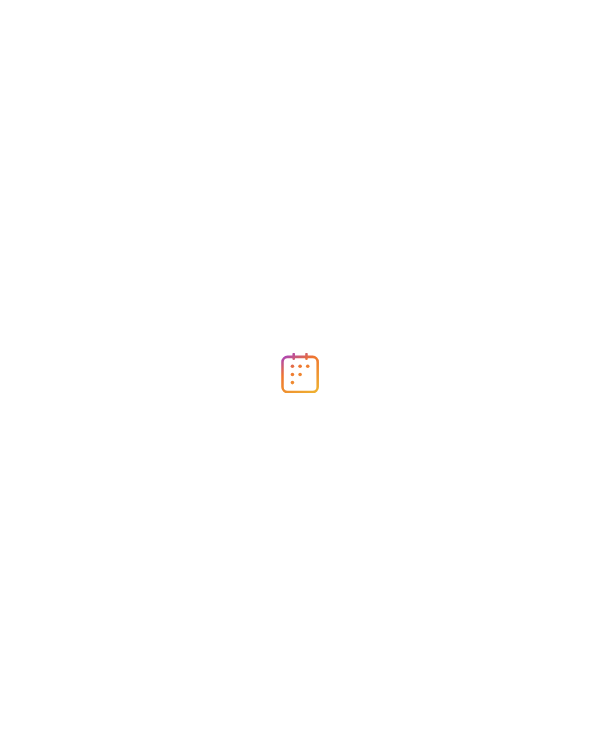 scroll, scrollTop: 0, scrollLeft: 0, axis: both 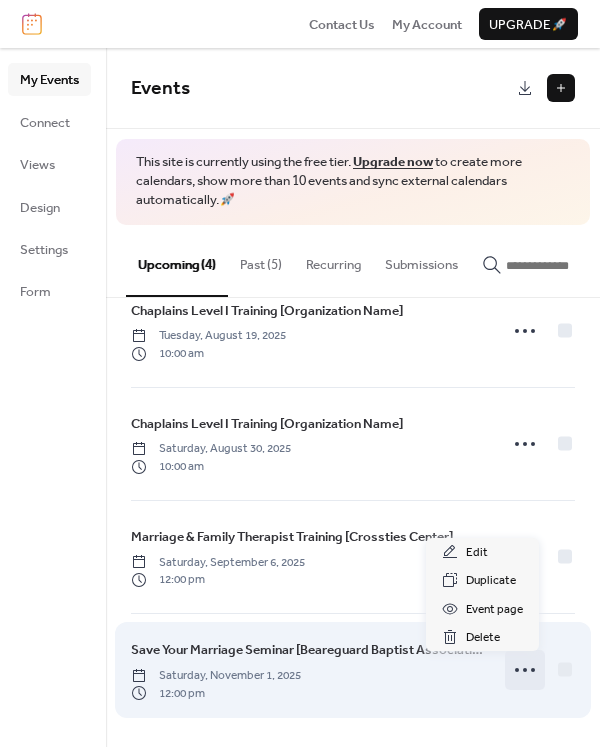 click 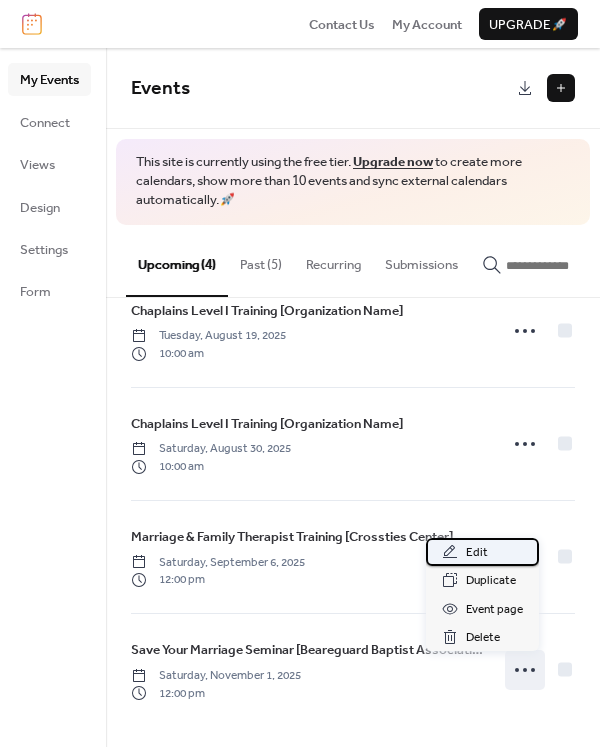 click on "Edit" at bounding box center [482, 552] 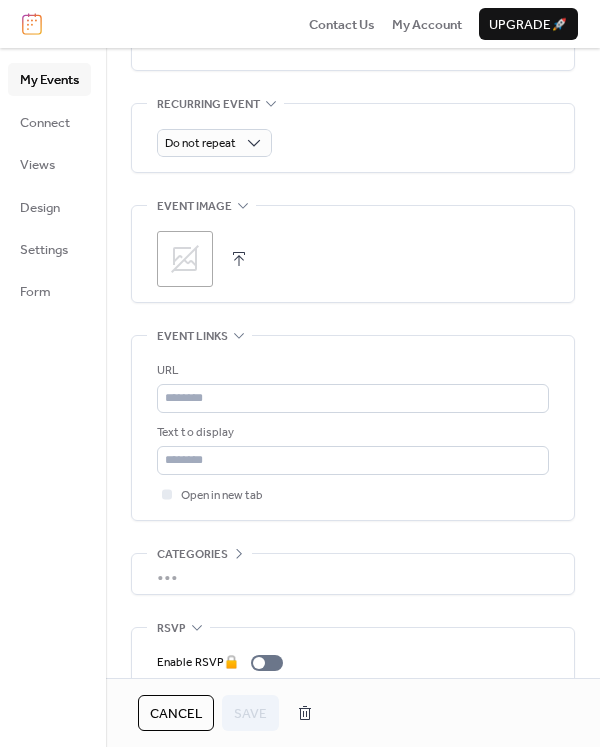 scroll, scrollTop: 982, scrollLeft: 0, axis: vertical 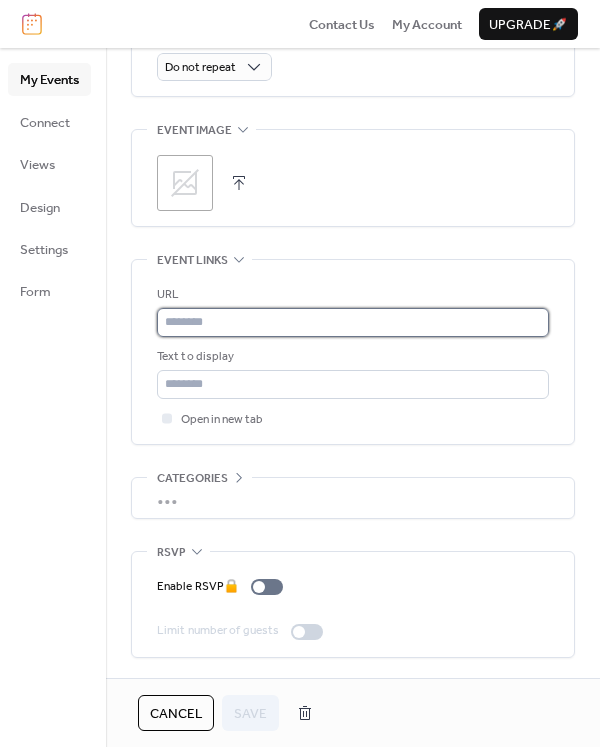 click at bounding box center (353, 322) 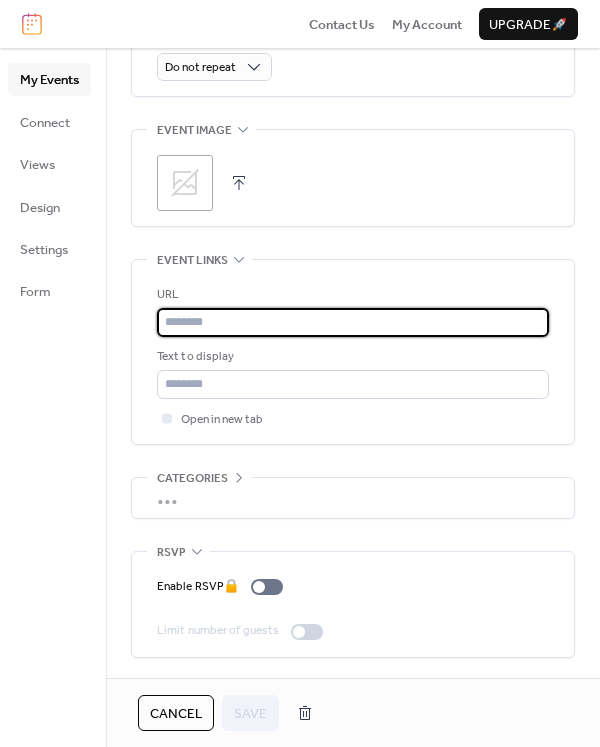 paste on "**********" 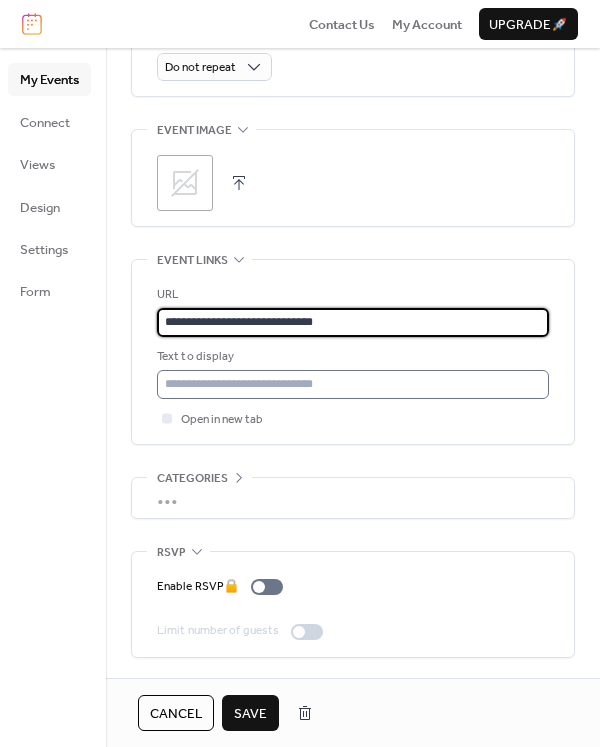 type on "**********" 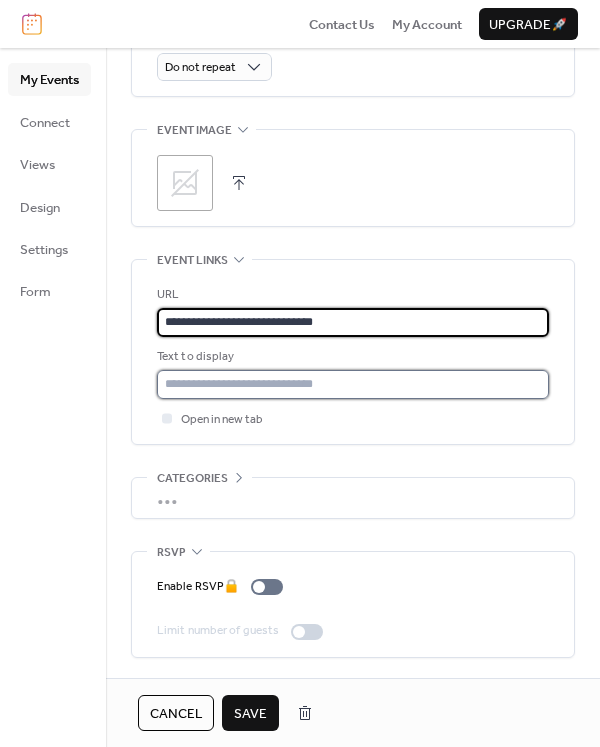 click at bounding box center (353, 384) 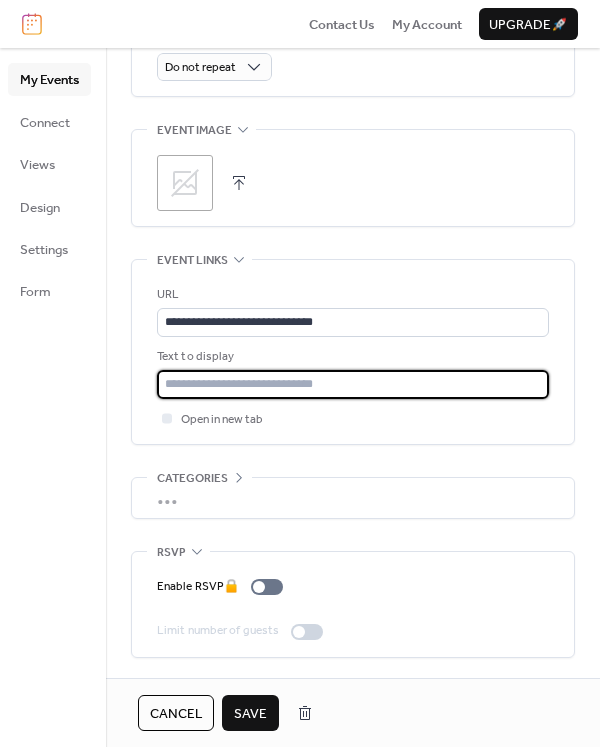type on "**********" 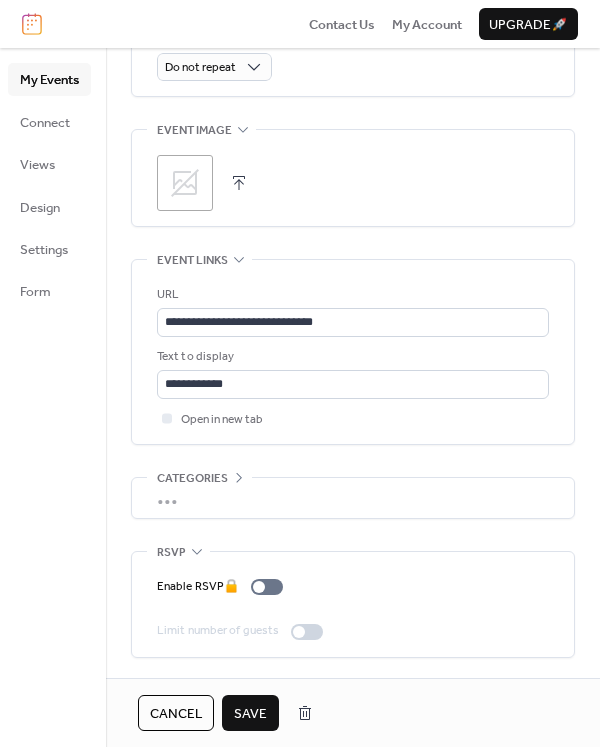 click on "**********" at bounding box center (353, 352) 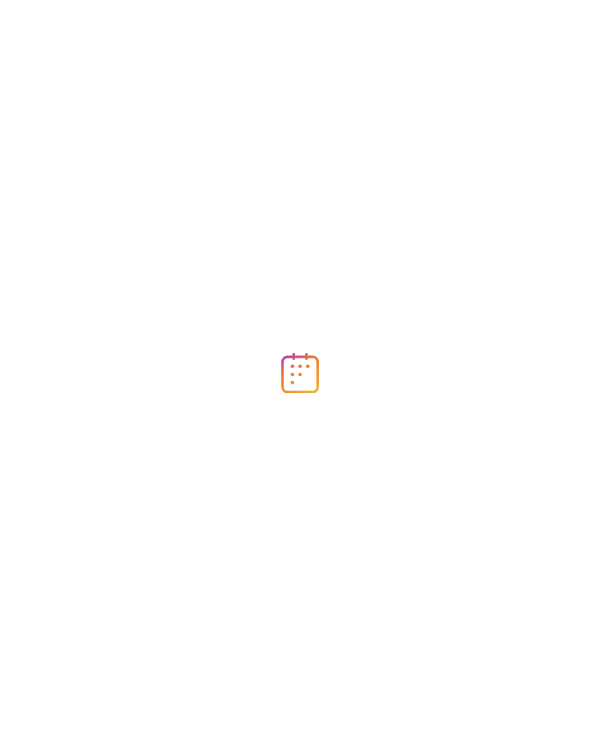scroll, scrollTop: 0, scrollLeft: 0, axis: both 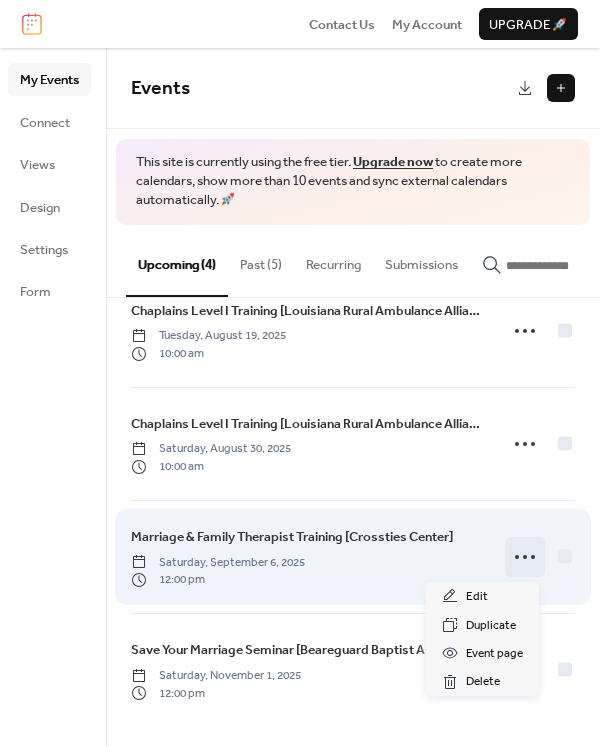 click 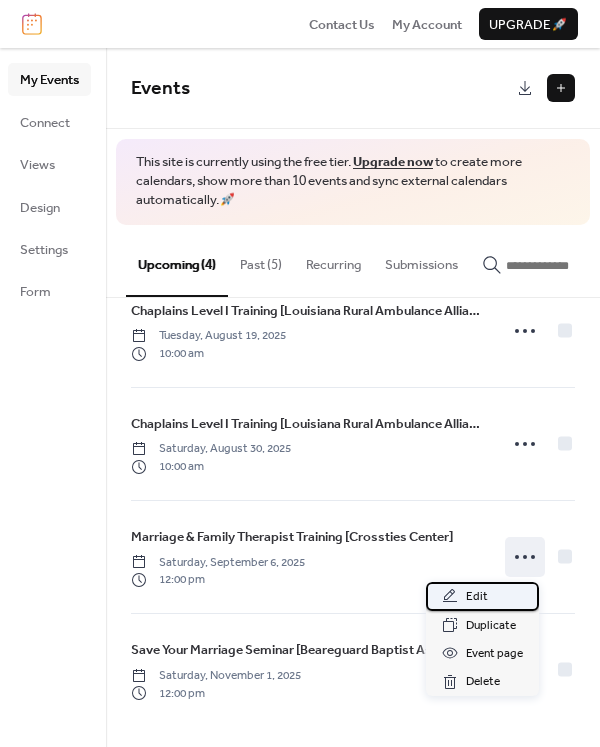 click on "Edit" at bounding box center (482, 596) 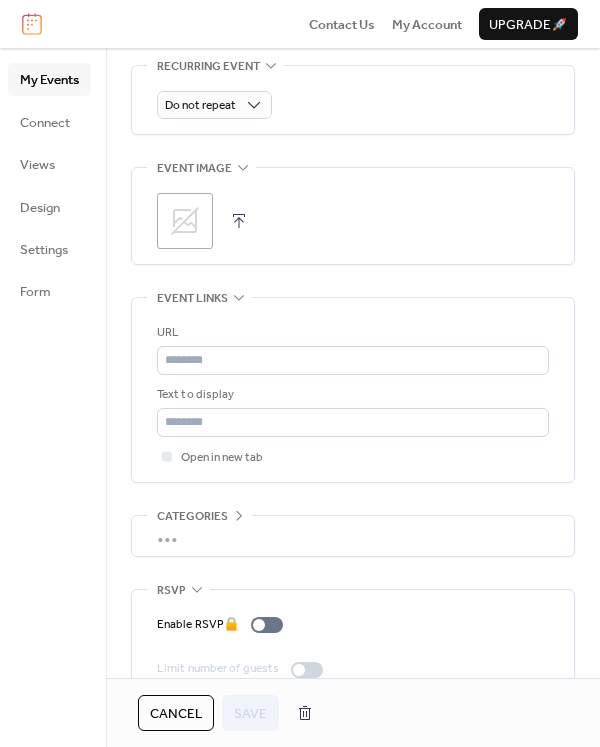 scroll, scrollTop: 982, scrollLeft: 0, axis: vertical 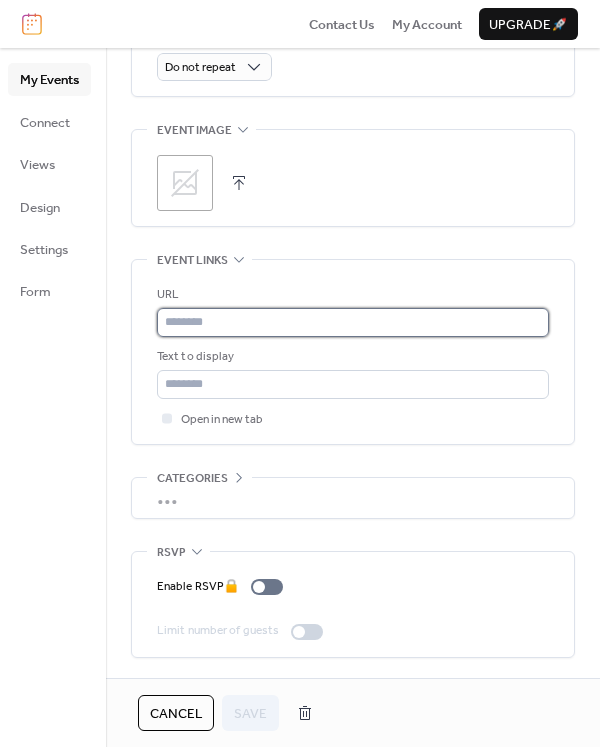 click at bounding box center (353, 322) 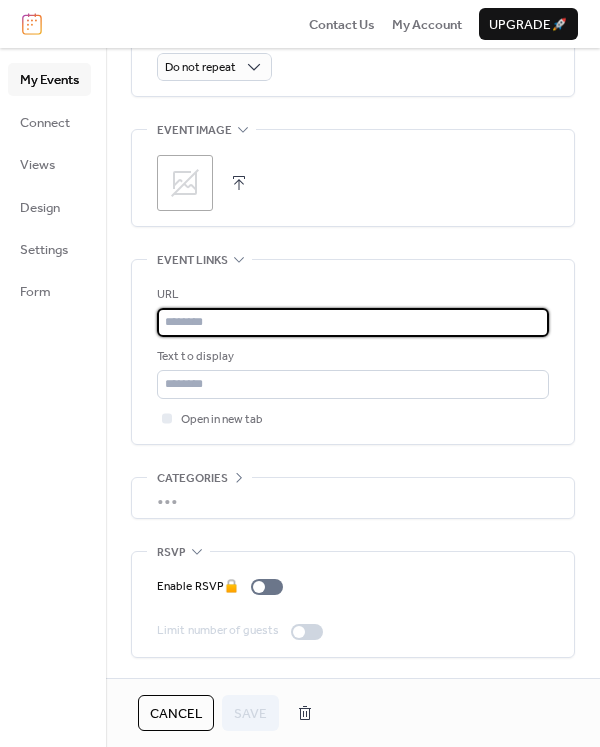 paste on "**********" 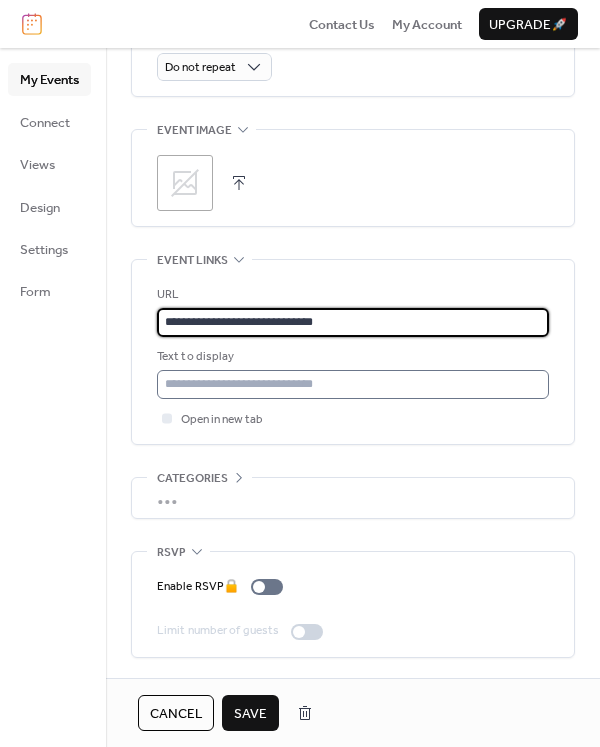 type on "**********" 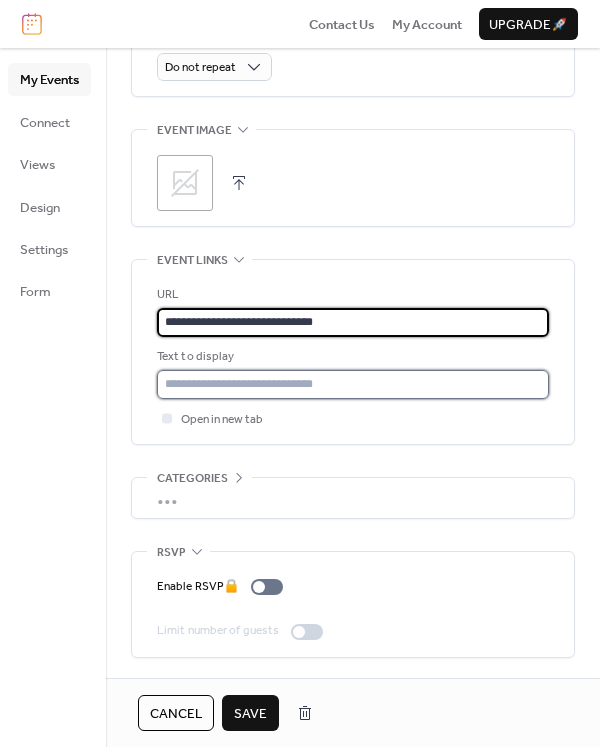 click at bounding box center [353, 384] 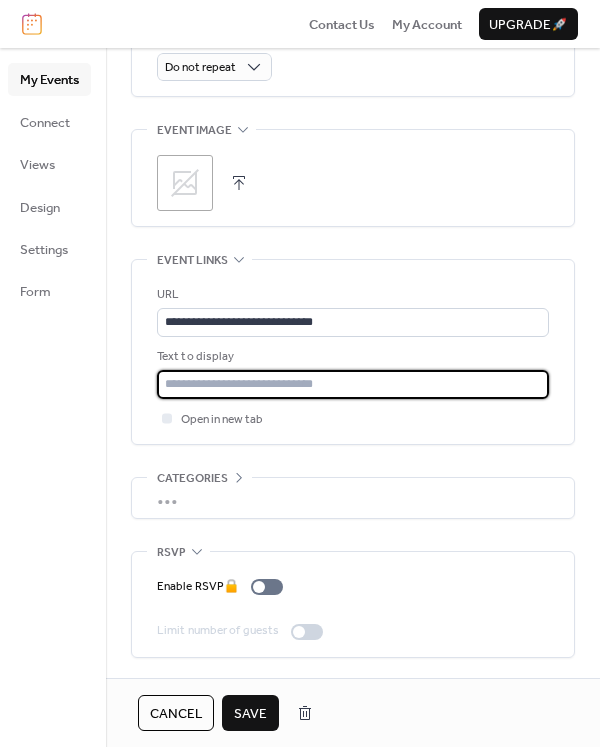 type on "**********" 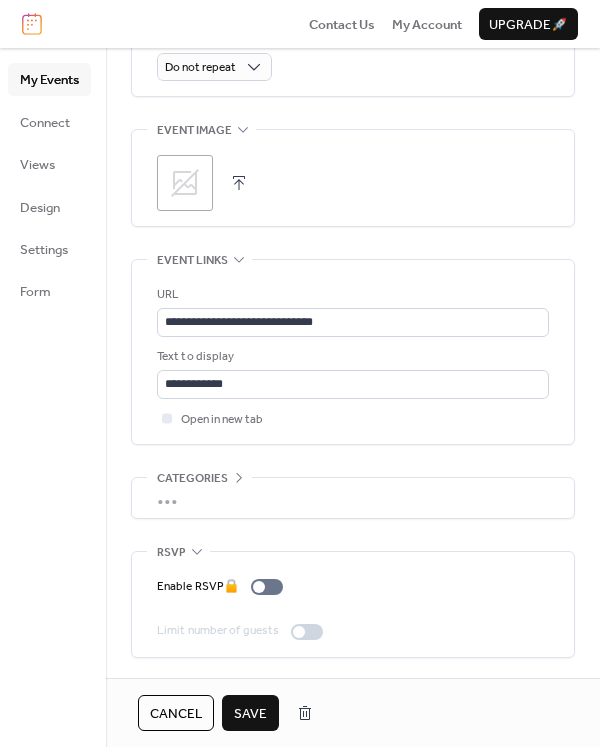 click on "Save" at bounding box center (250, 713) 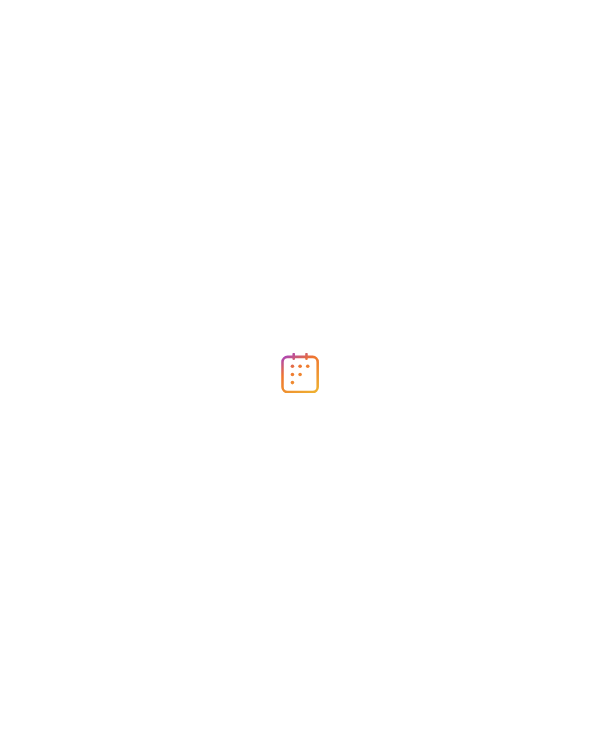 scroll, scrollTop: 0, scrollLeft: 0, axis: both 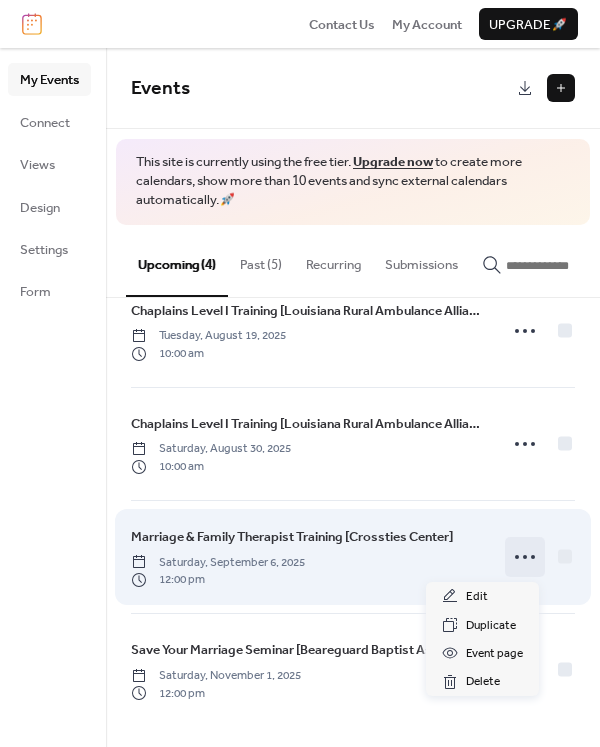 click 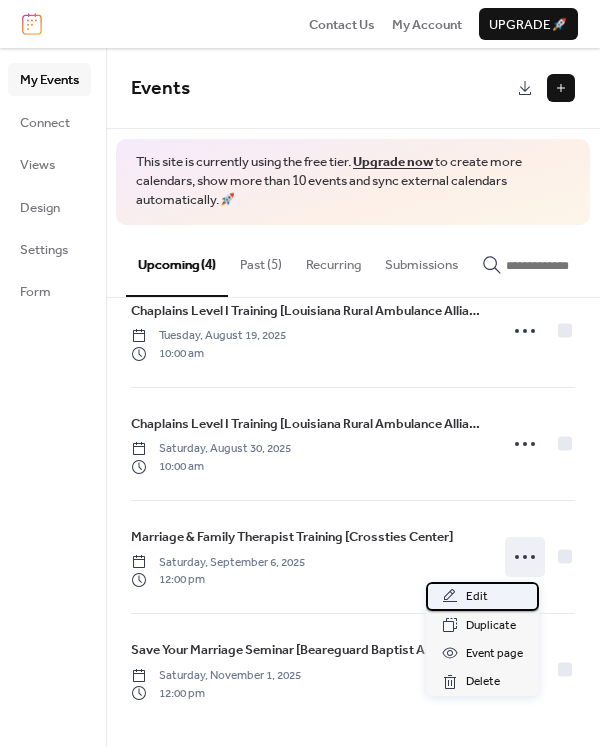 click on "Edit" at bounding box center [482, 596] 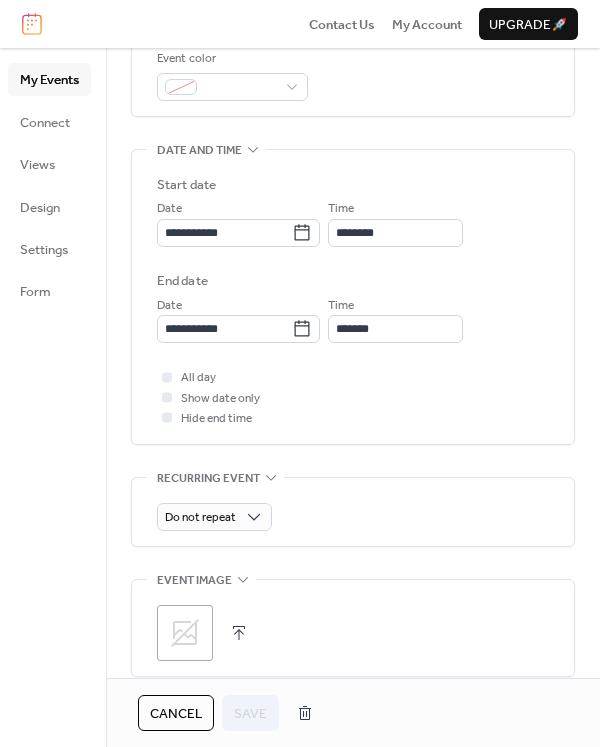 scroll, scrollTop: 533, scrollLeft: 0, axis: vertical 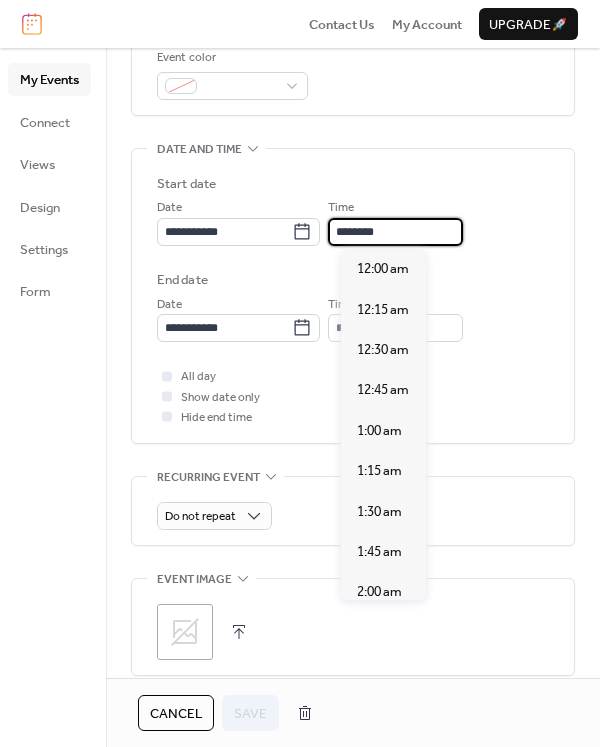 click on "********" at bounding box center (395, 232) 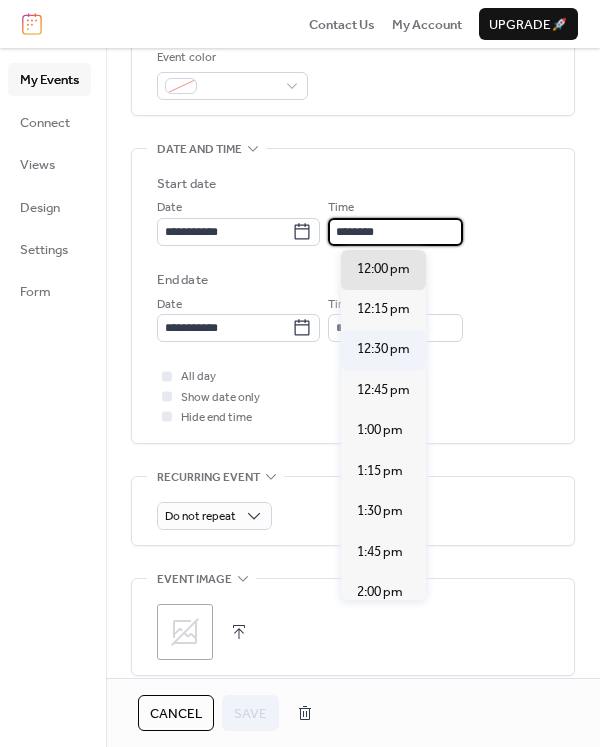 scroll, scrollTop: 1407, scrollLeft: 0, axis: vertical 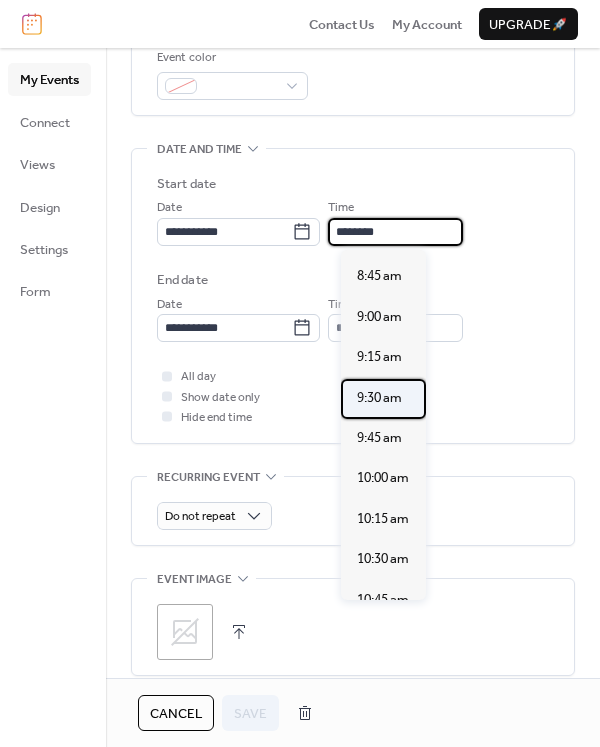 click on "9:30 am" at bounding box center [379, 398] 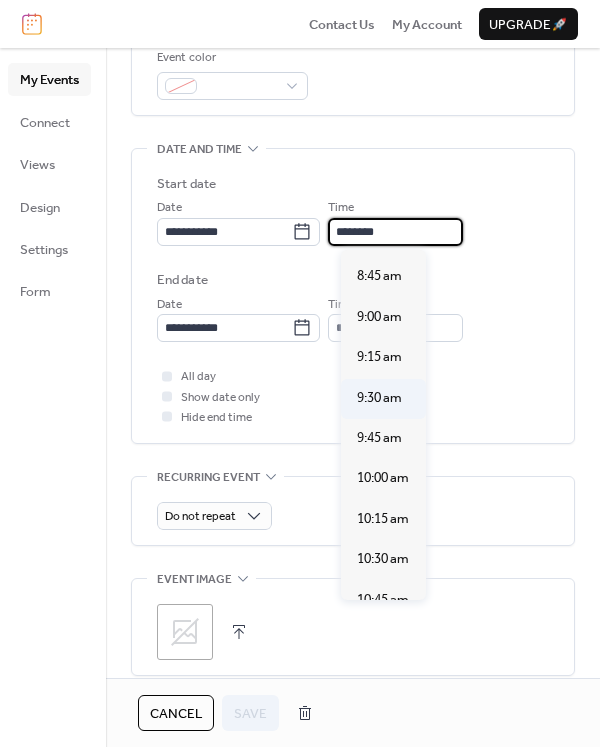 type on "*******" 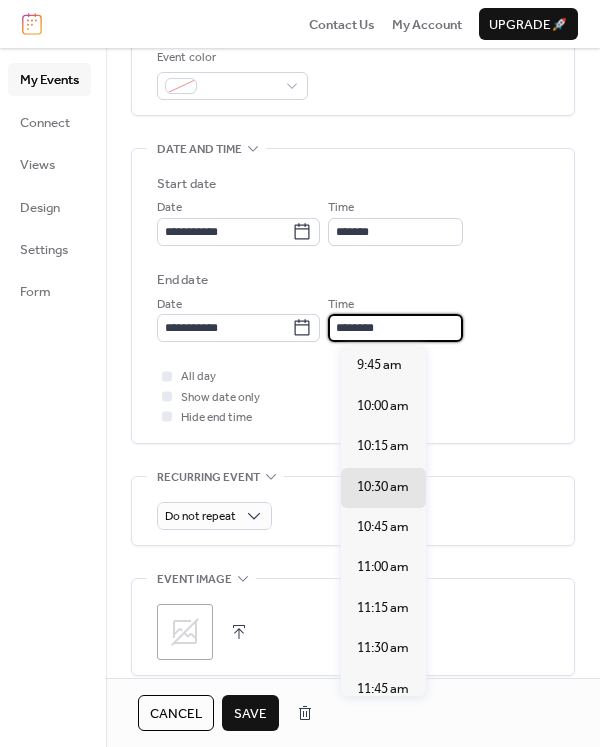 click on "********" at bounding box center (395, 328) 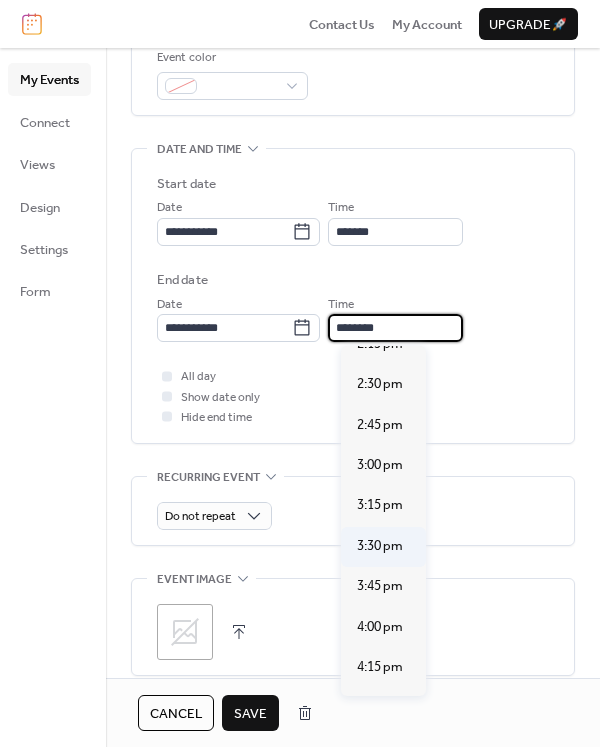 scroll, scrollTop: 800, scrollLeft: 0, axis: vertical 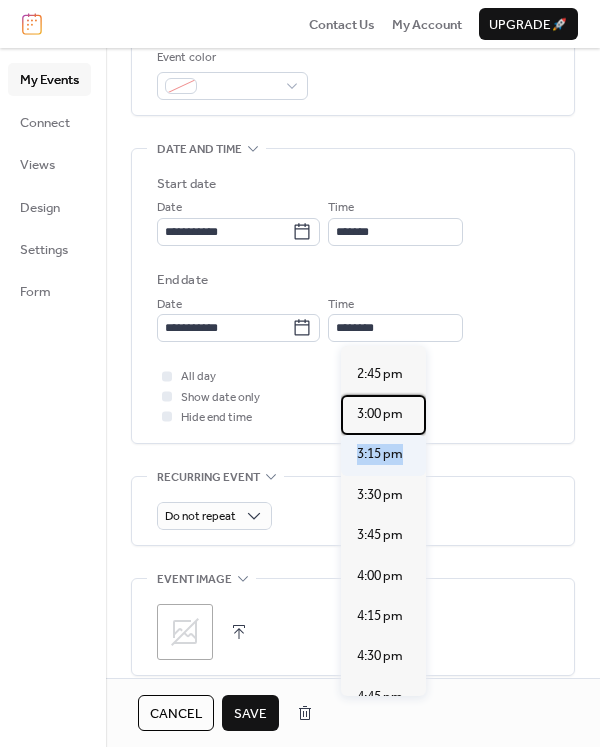 drag, startPoint x: 401, startPoint y: 423, endPoint x: 389, endPoint y: 467, distance: 45.607018 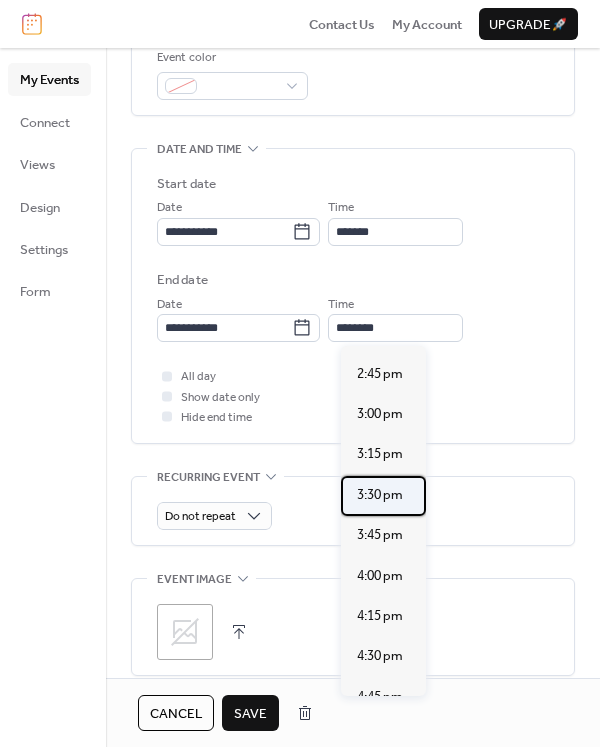 click on "3:30 pm" at bounding box center [380, 495] 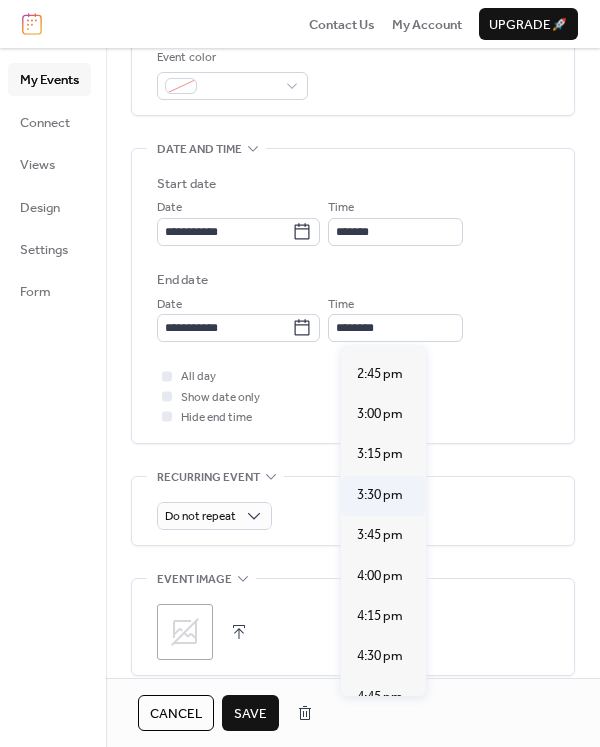 type on "*******" 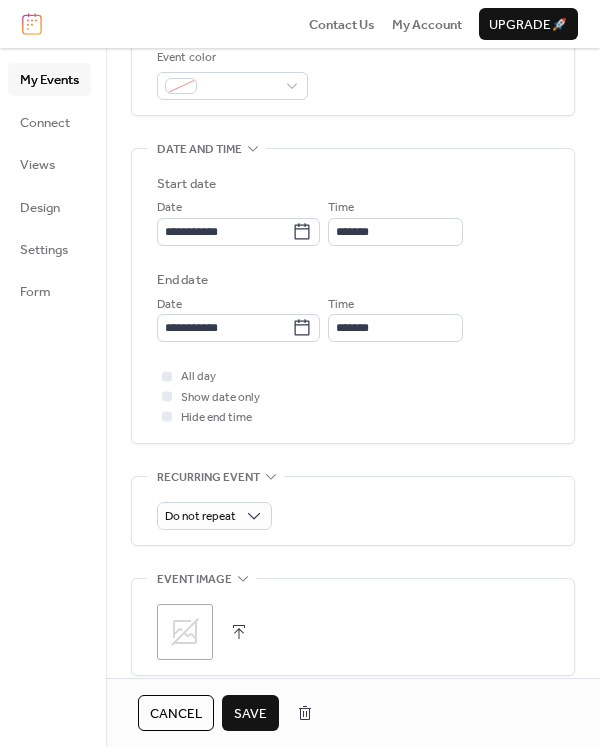 click on "Save" at bounding box center [250, 714] 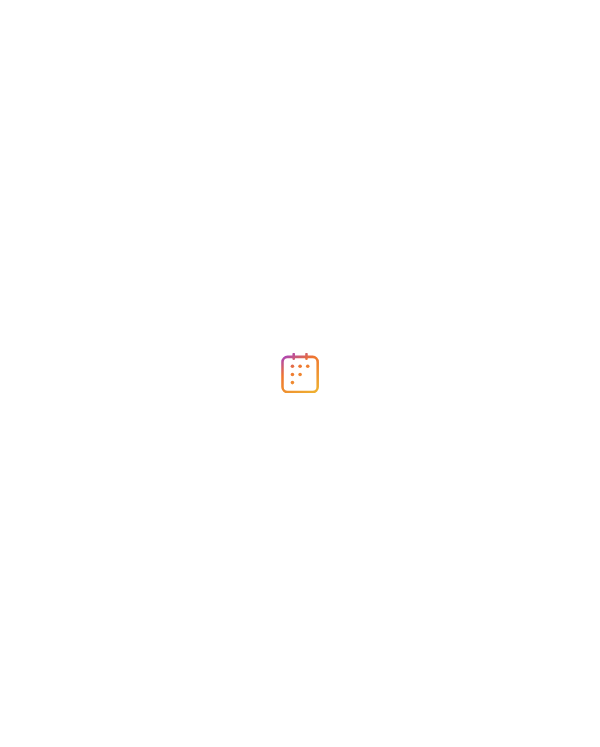 scroll, scrollTop: 0, scrollLeft: 0, axis: both 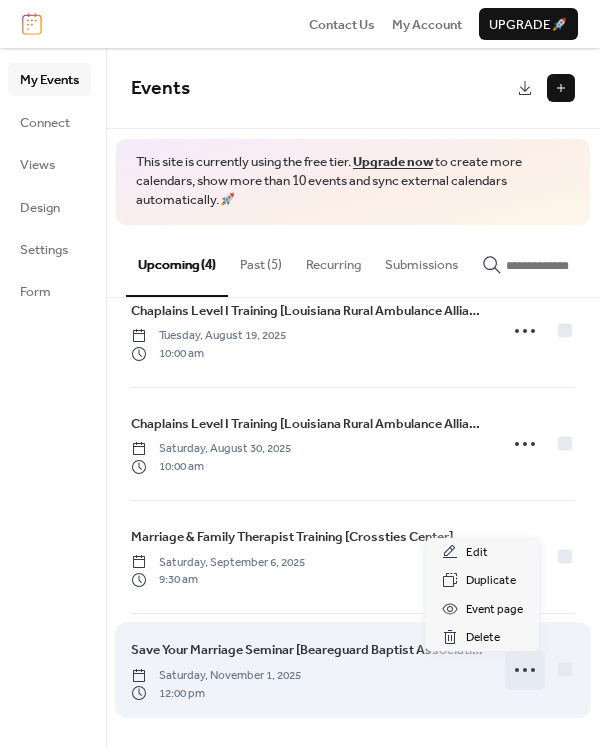 click 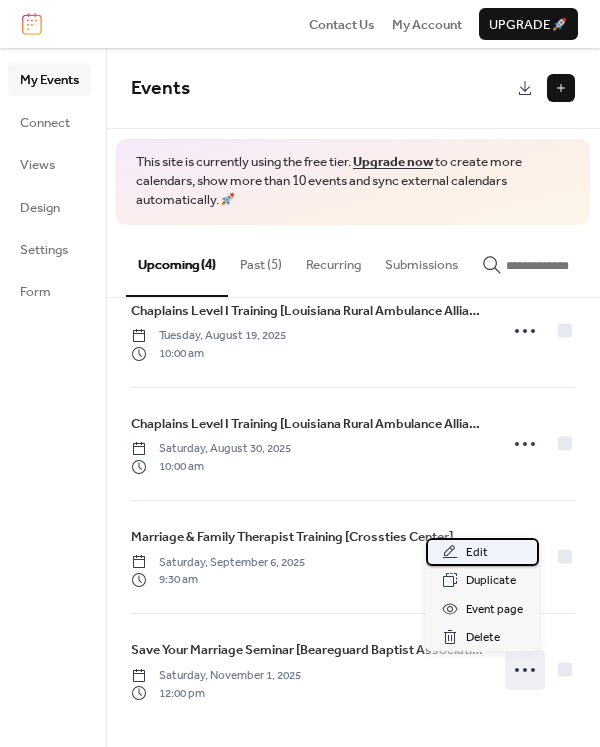 click on "Edit" at bounding box center [477, 553] 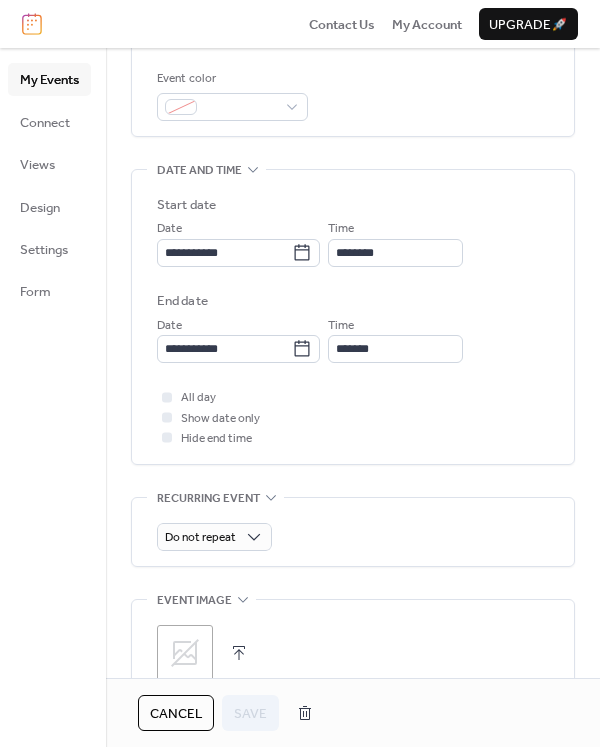 scroll, scrollTop: 449, scrollLeft: 0, axis: vertical 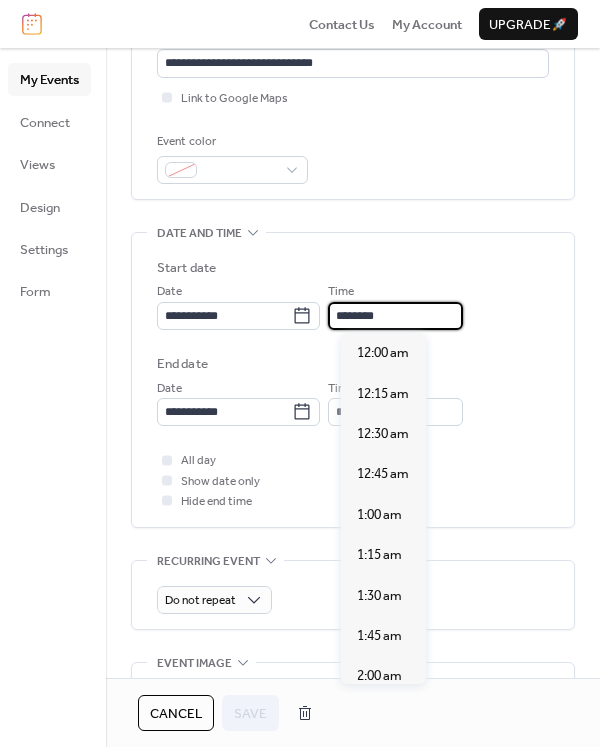 click on "********" at bounding box center [395, 316] 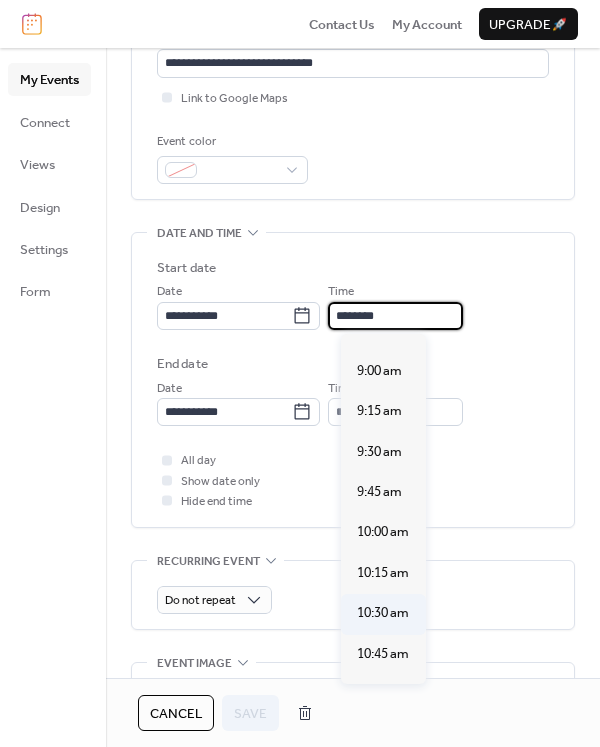 scroll, scrollTop: 1407, scrollLeft: 0, axis: vertical 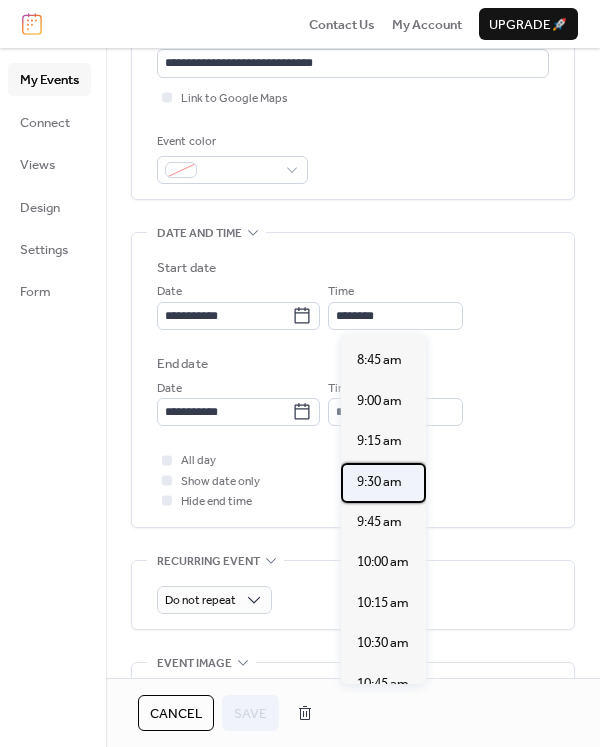 click on "9:30 am" at bounding box center (379, 482) 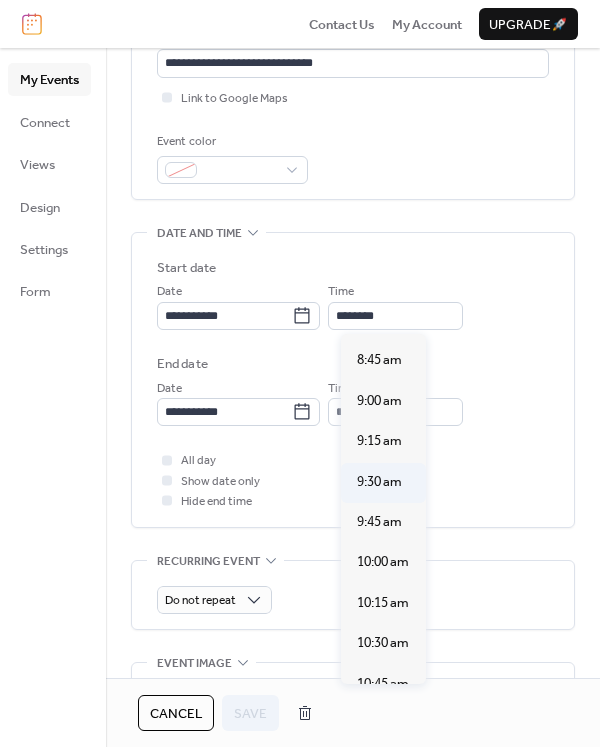 type on "*******" 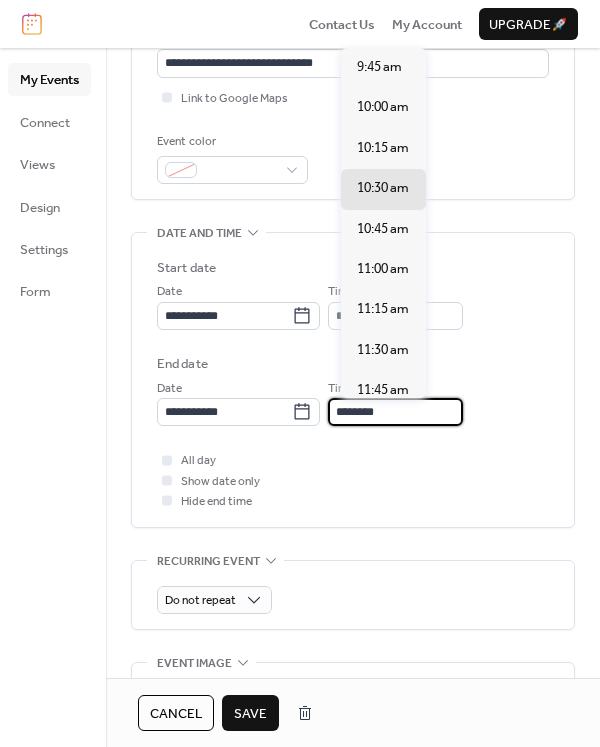 click on "********" at bounding box center [395, 412] 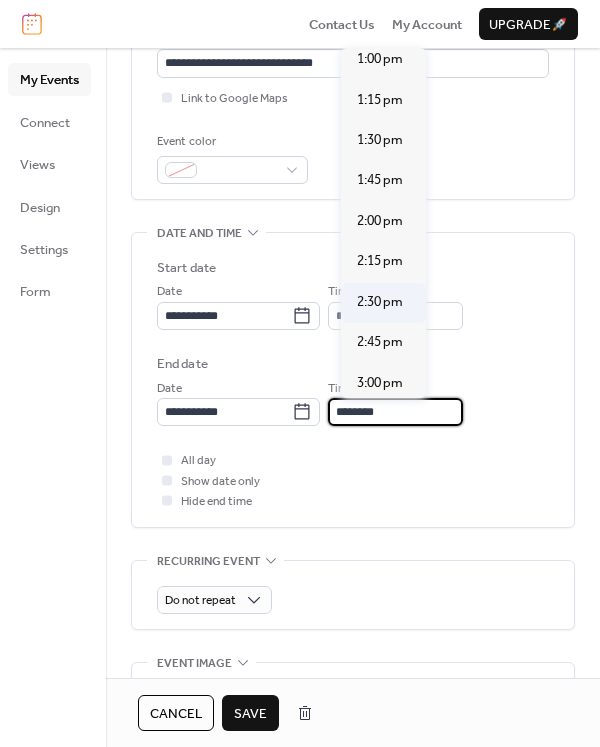 scroll, scrollTop: 800, scrollLeft: 0, axis: vertical 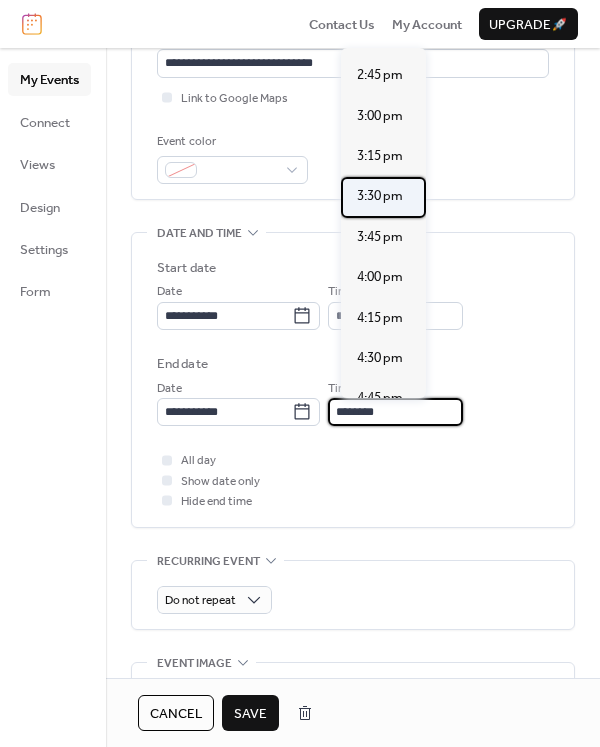 click on "3:30 pm" at bounding box center (383, 197) 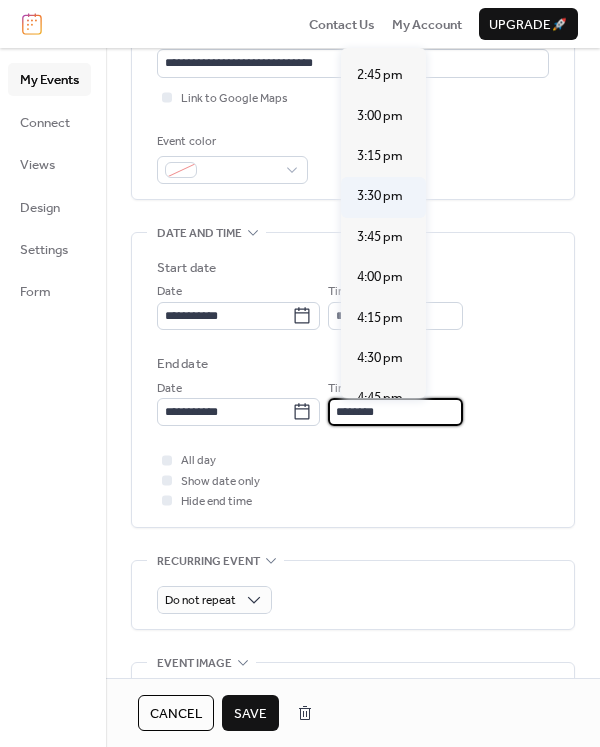 type on "*******" 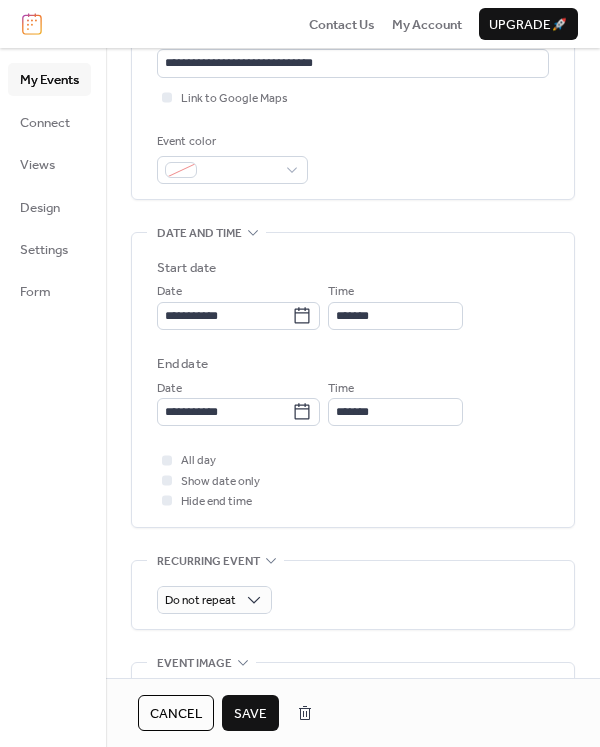 click on "Save" at bounding box center [250, 714] 